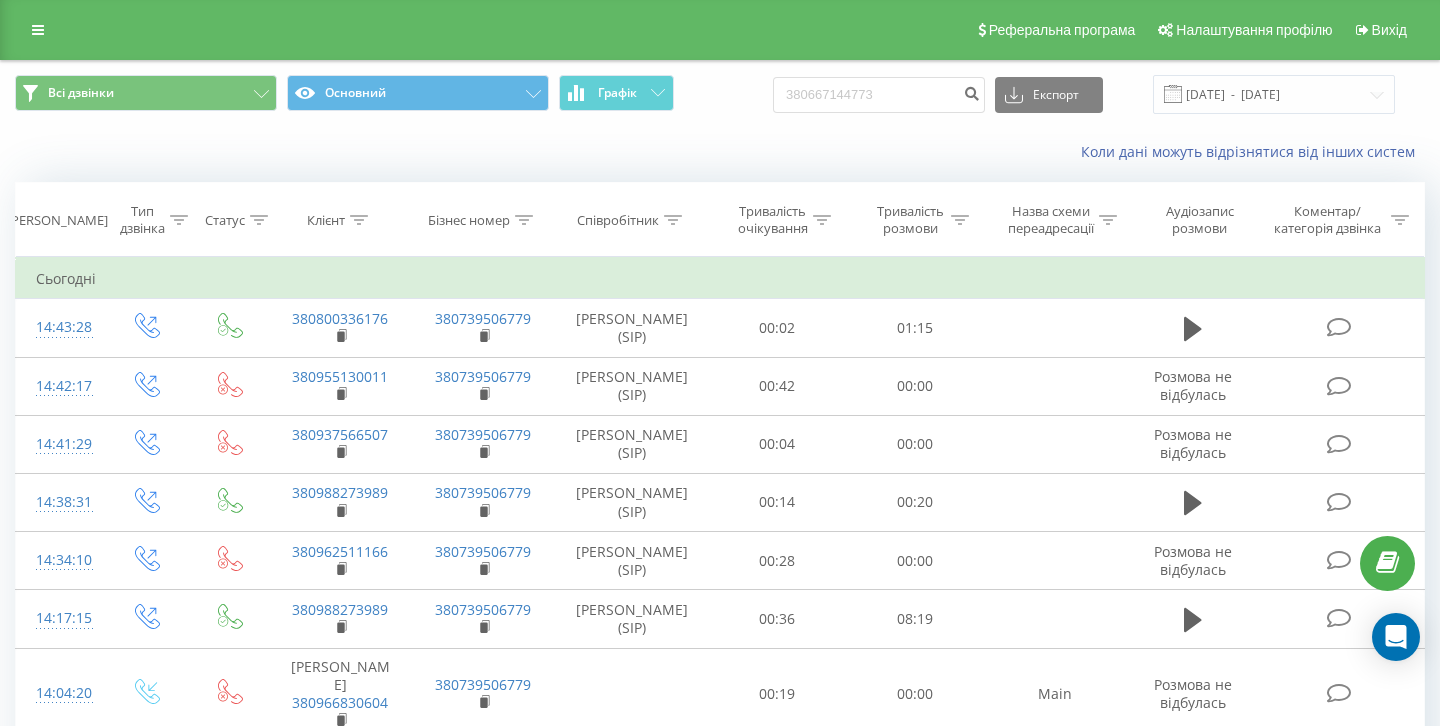 scroll, scrollTop: 0, scrollLeft: 0, axis: both 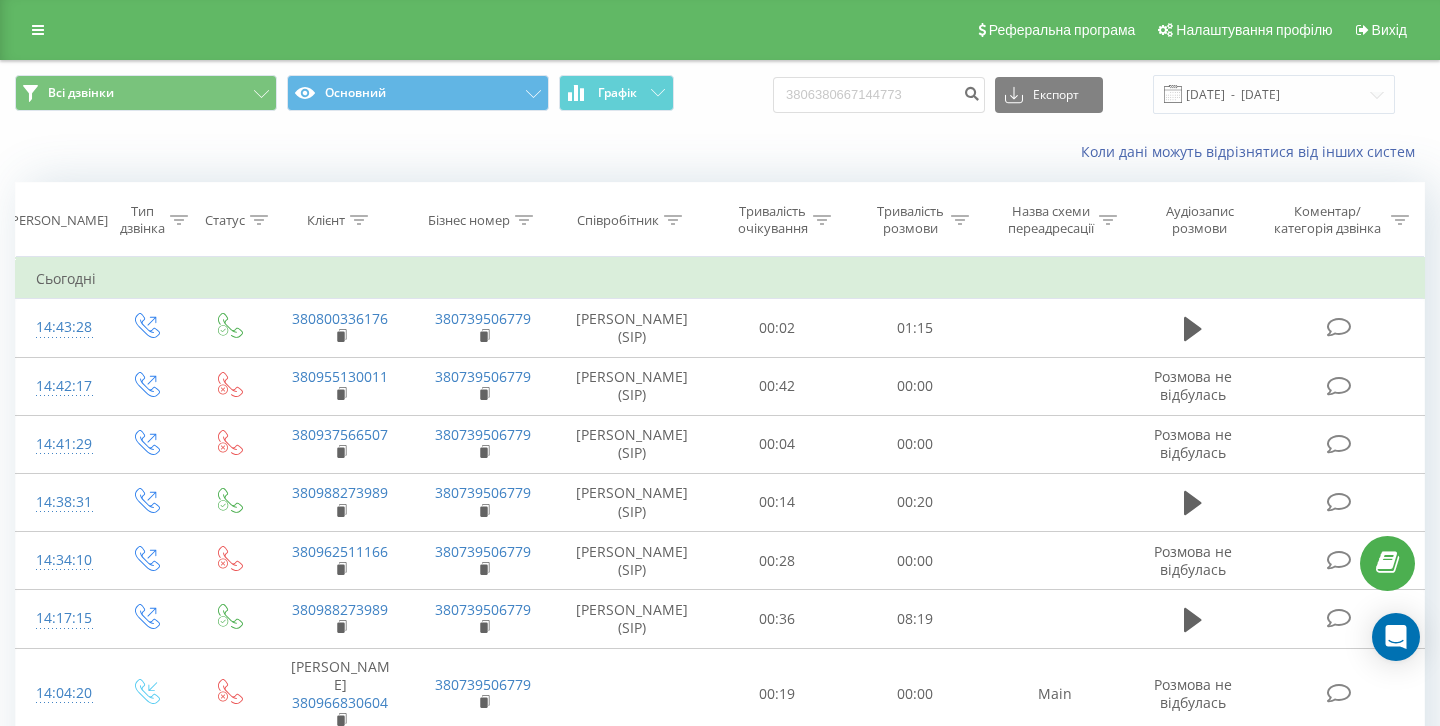 type on "38066380667144773" 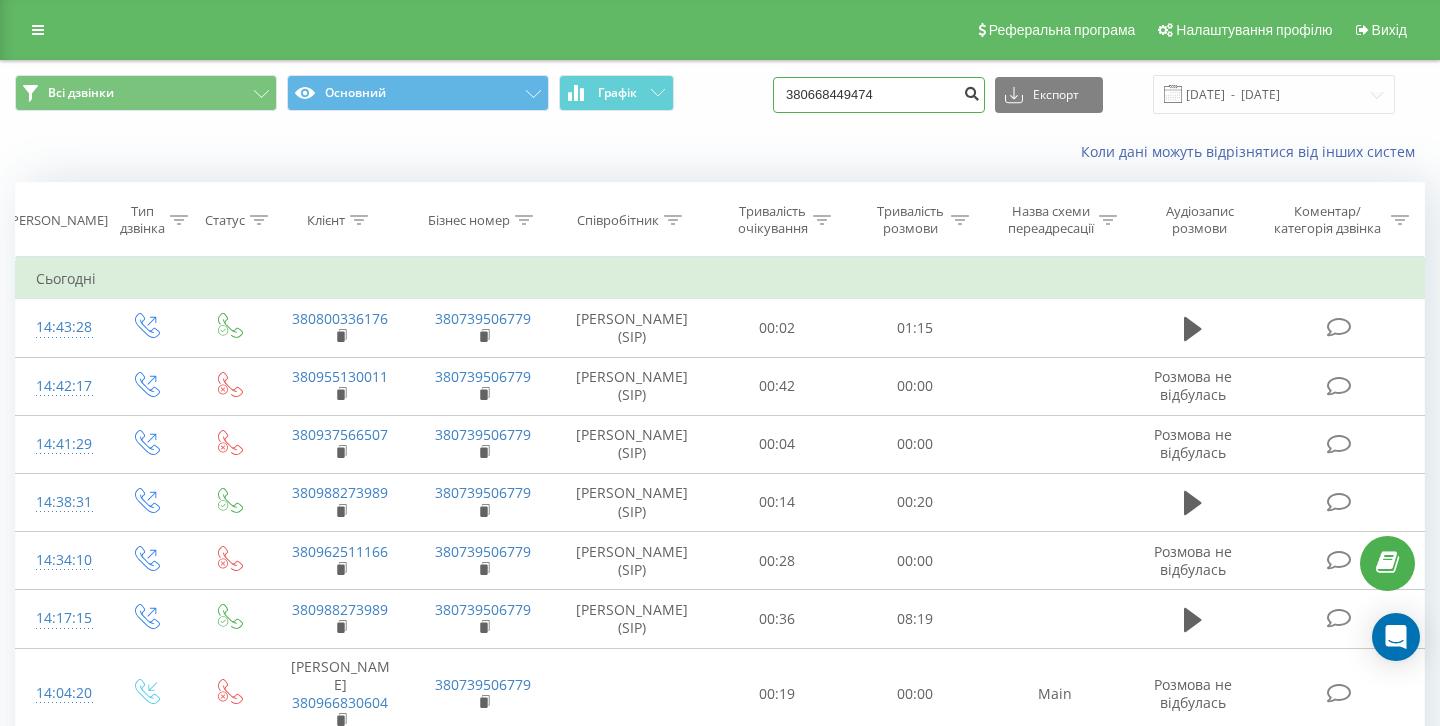 type on "380668449474" 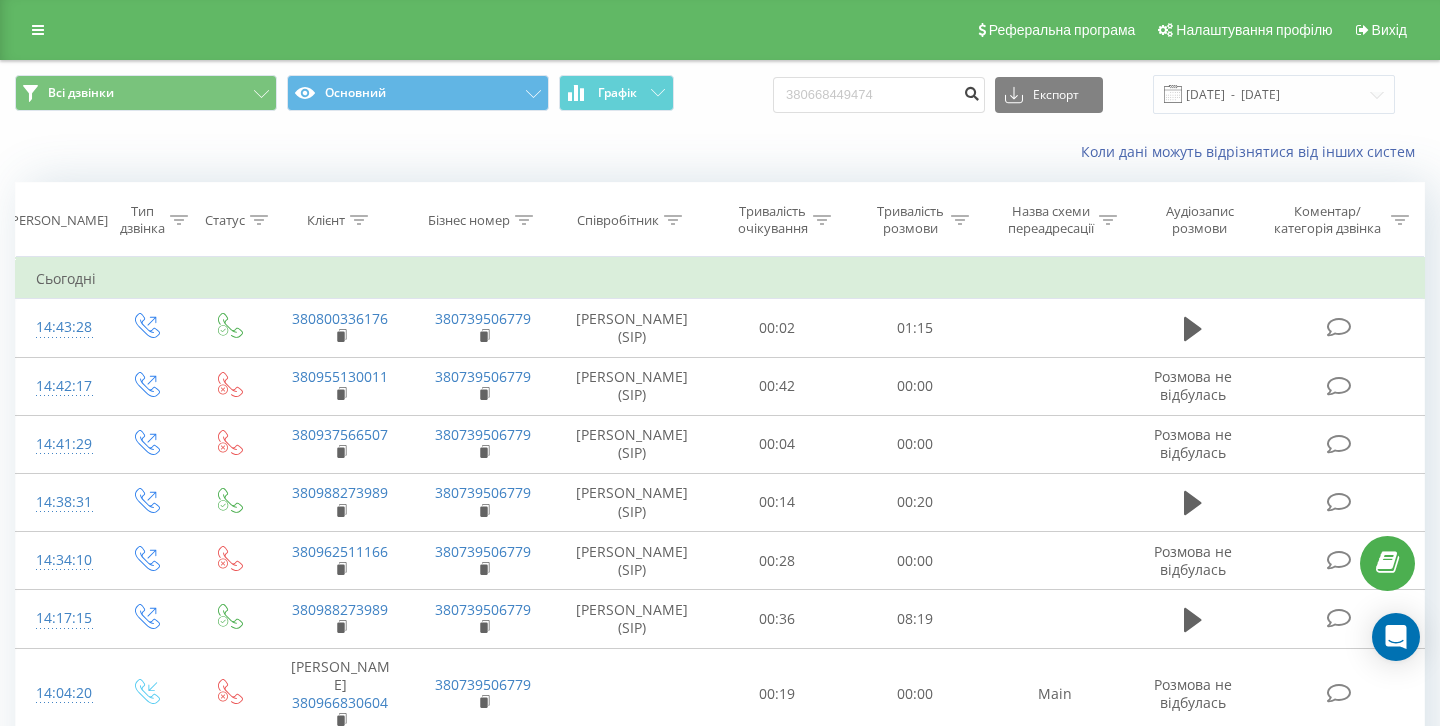 click at bounding box center [971, 91] 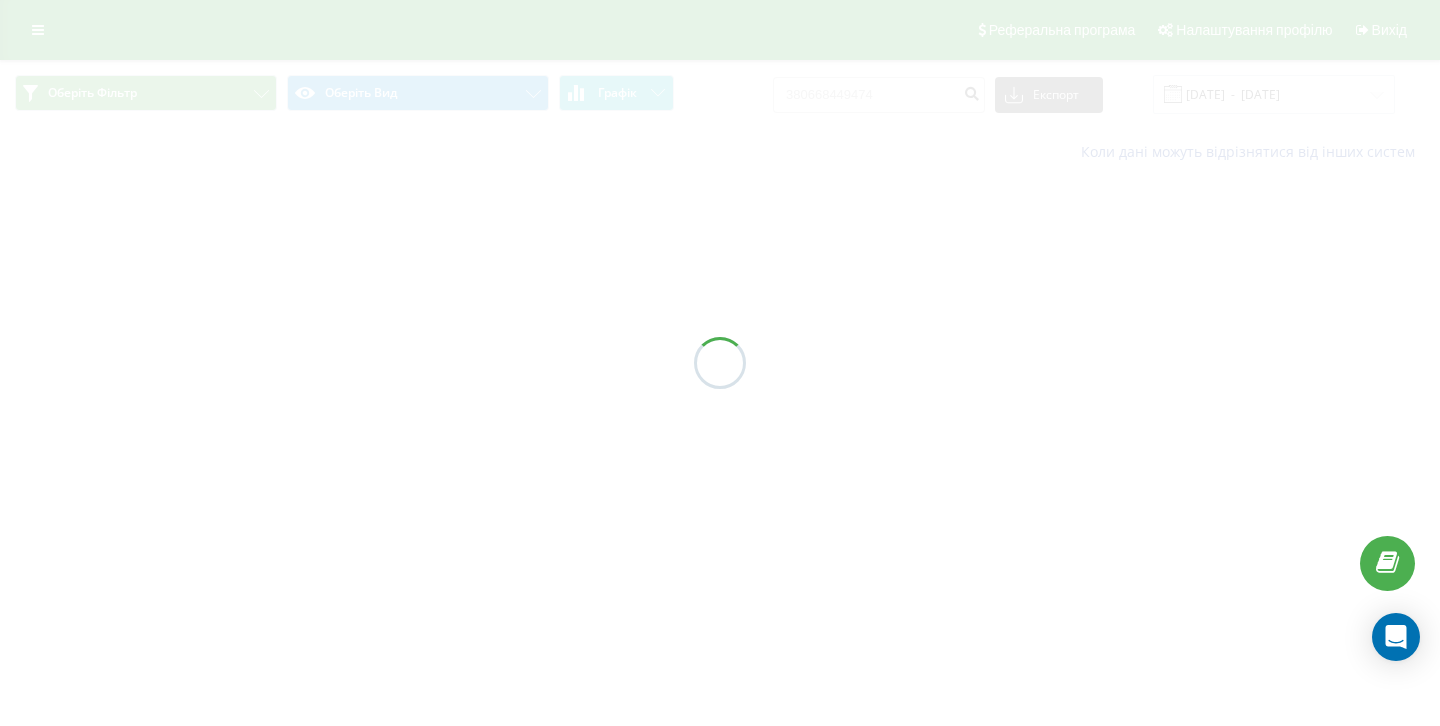 scroll, scrollTop: 0, scrollLeft: 0, axis: both 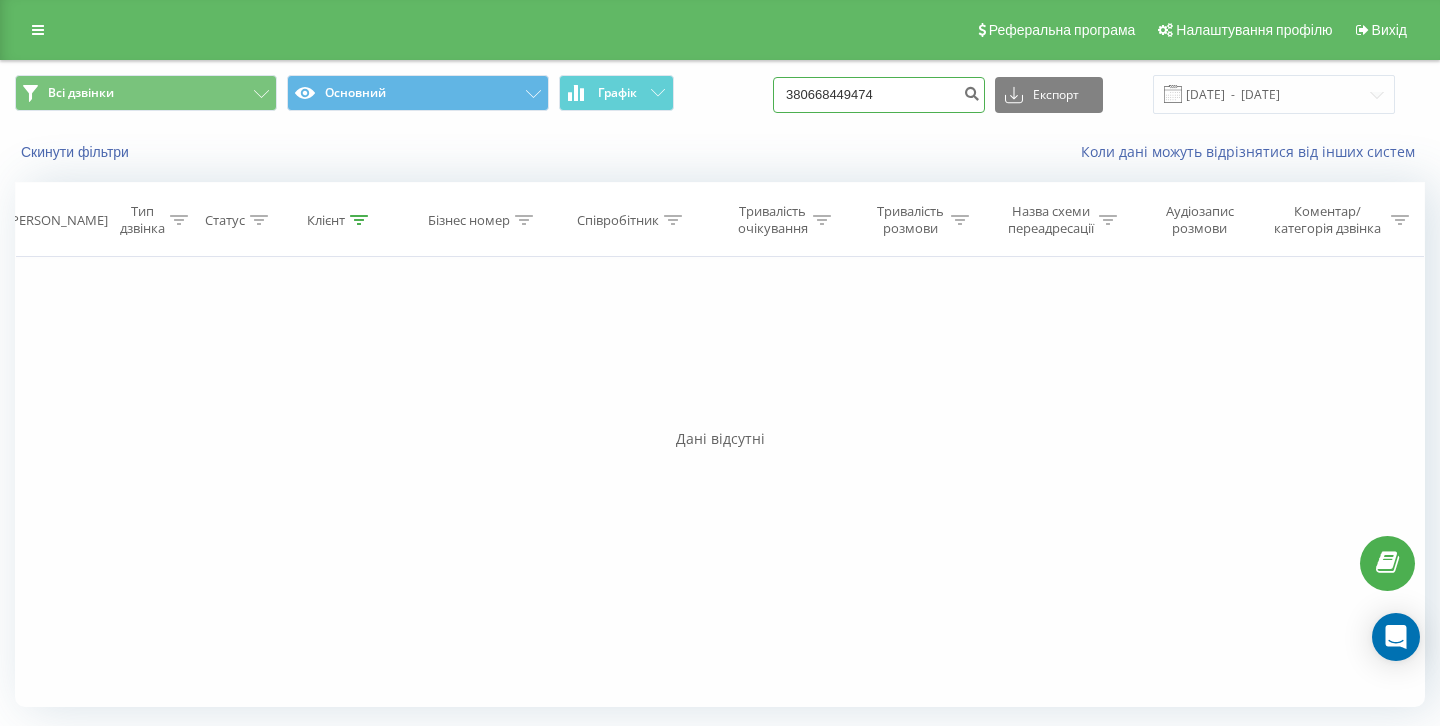 click on "380668449474" at bounding box center (879, 95) 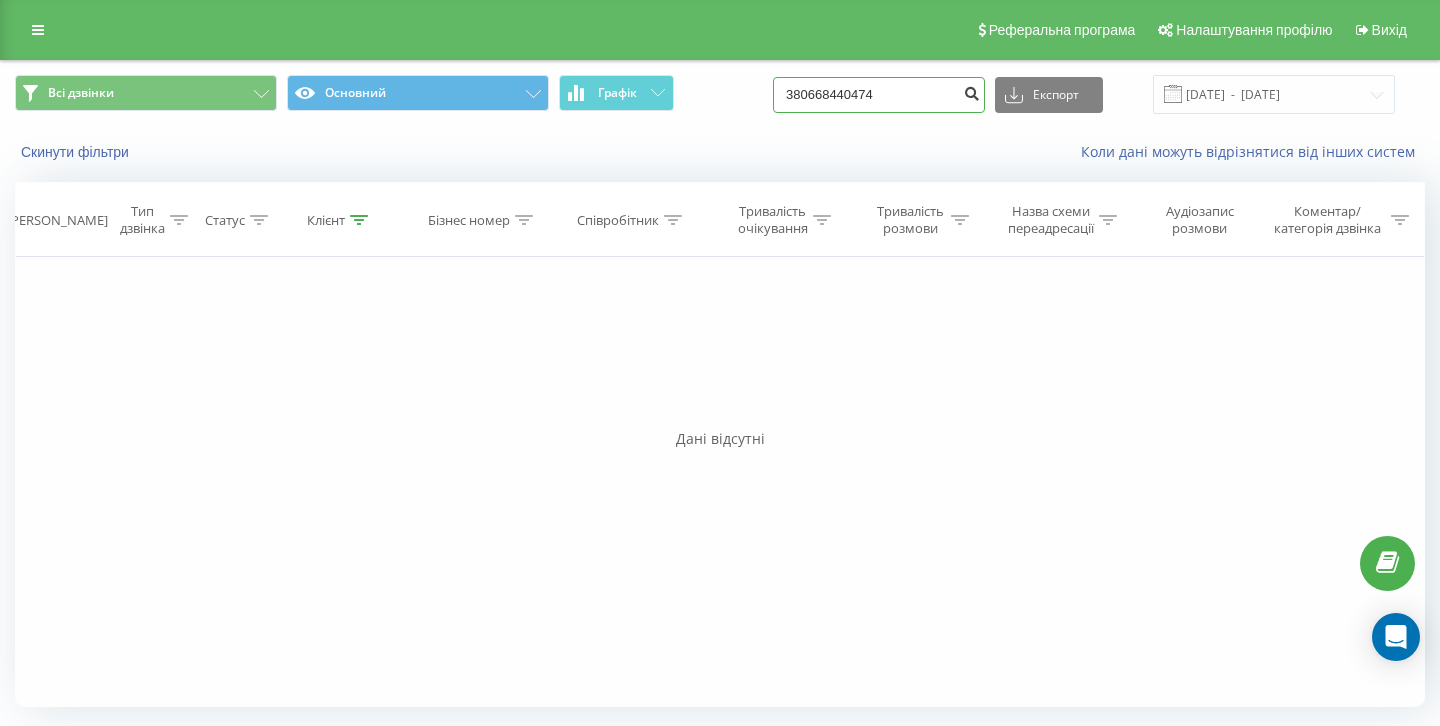 type on "380668440474" 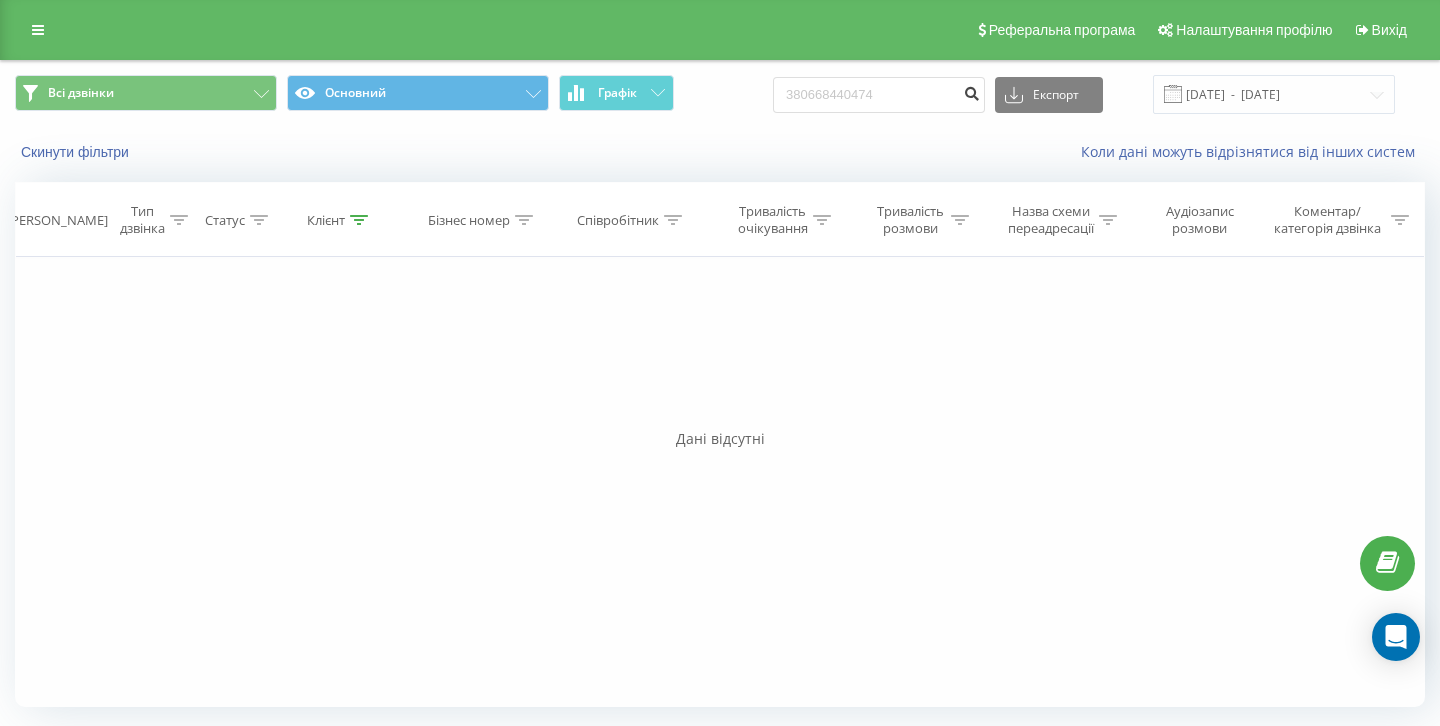 click at bounding box center (971, 91) 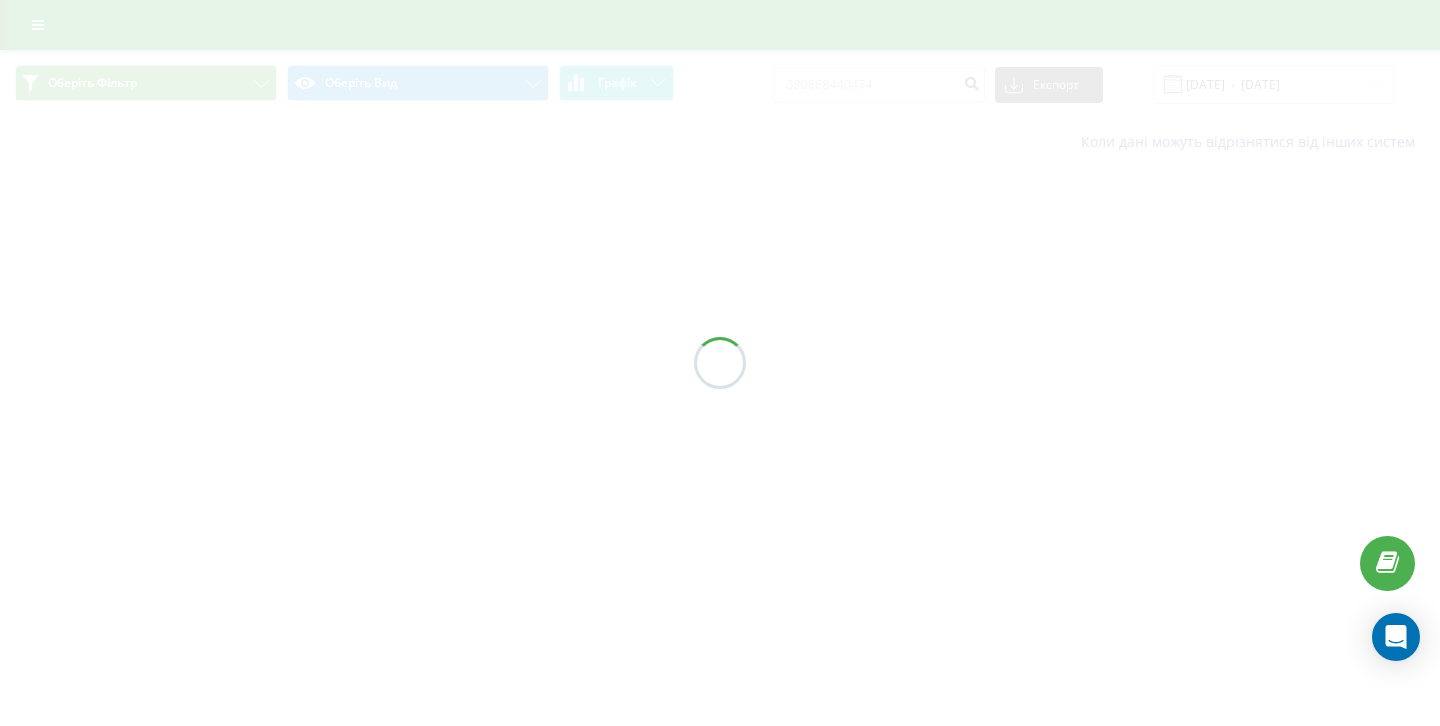 scroll, scrollTop: 0, scrollLeft: 0, axis: both 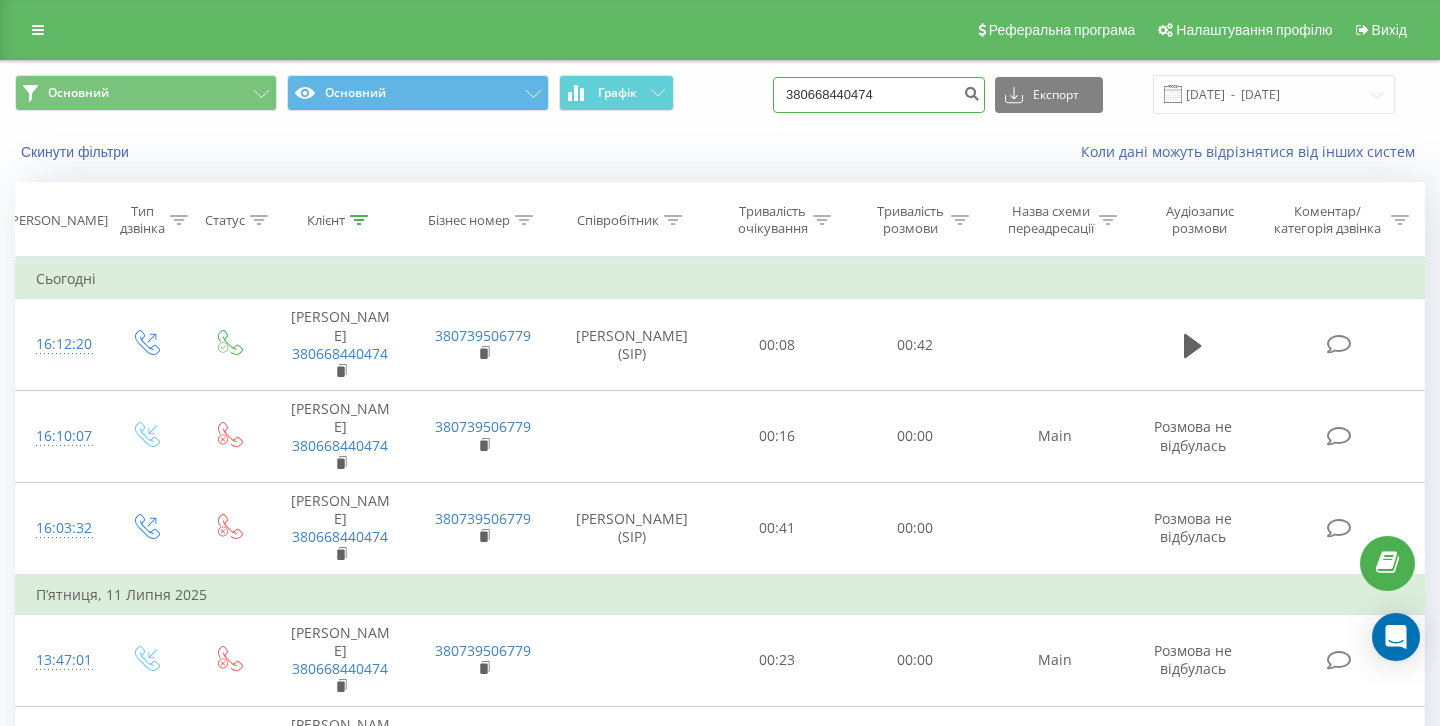 drag, startPoint x: 943, startPoint y: 108, endPoint x: 841, endPoint y: 108, distance: 102 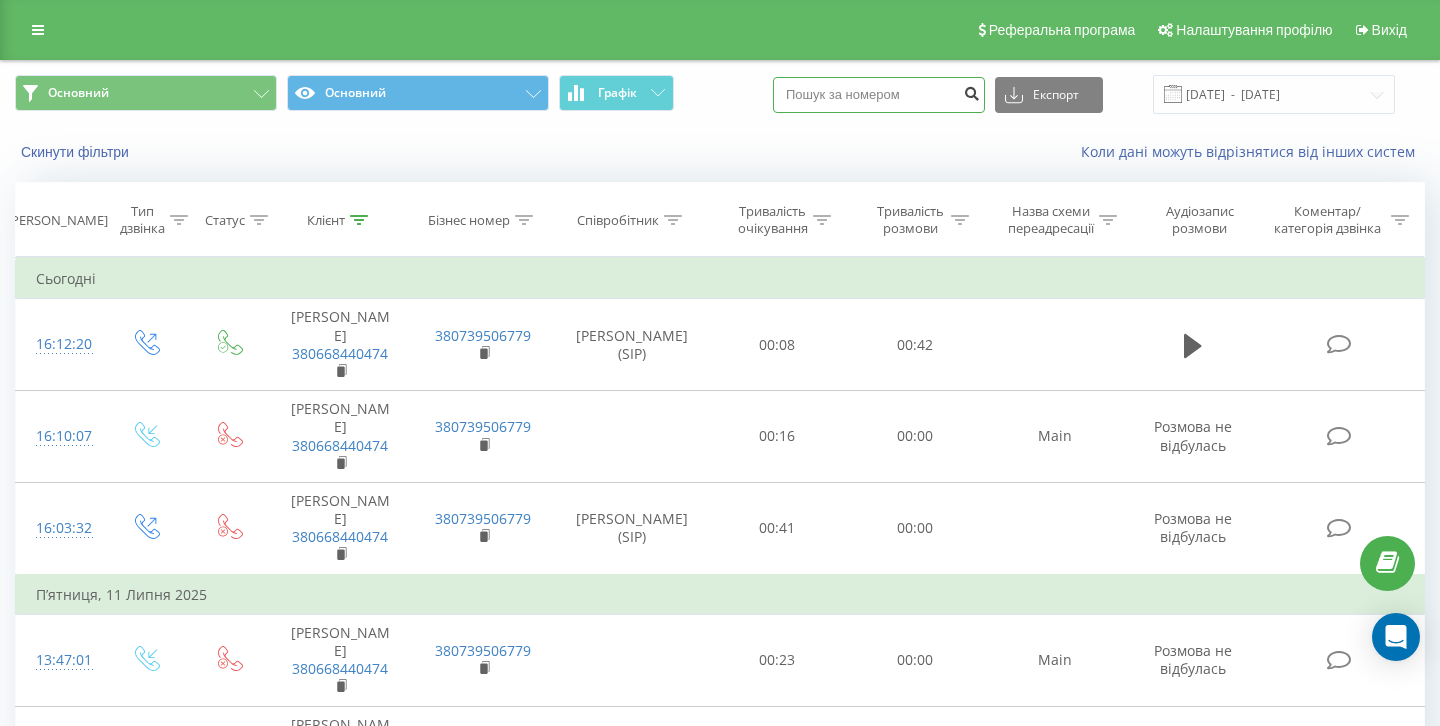 type 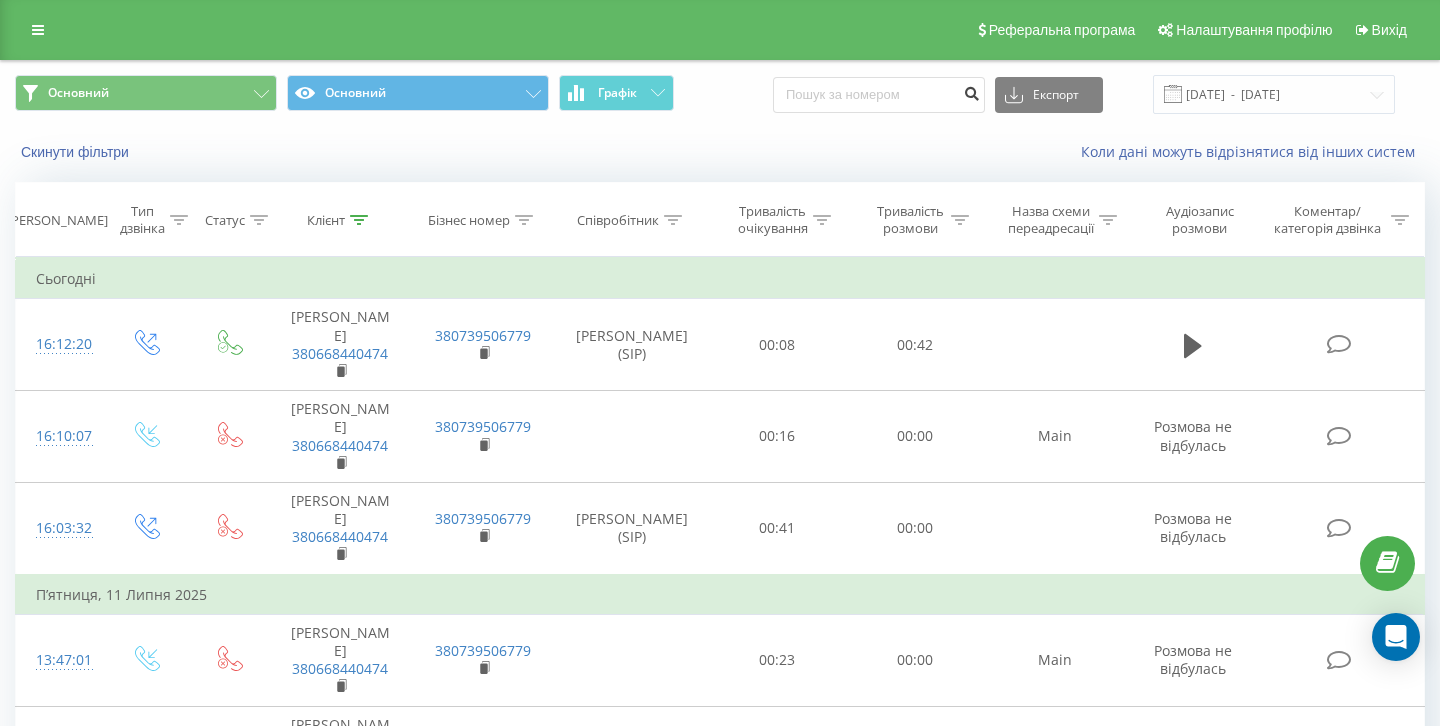 click at bounding box center [971, 91] 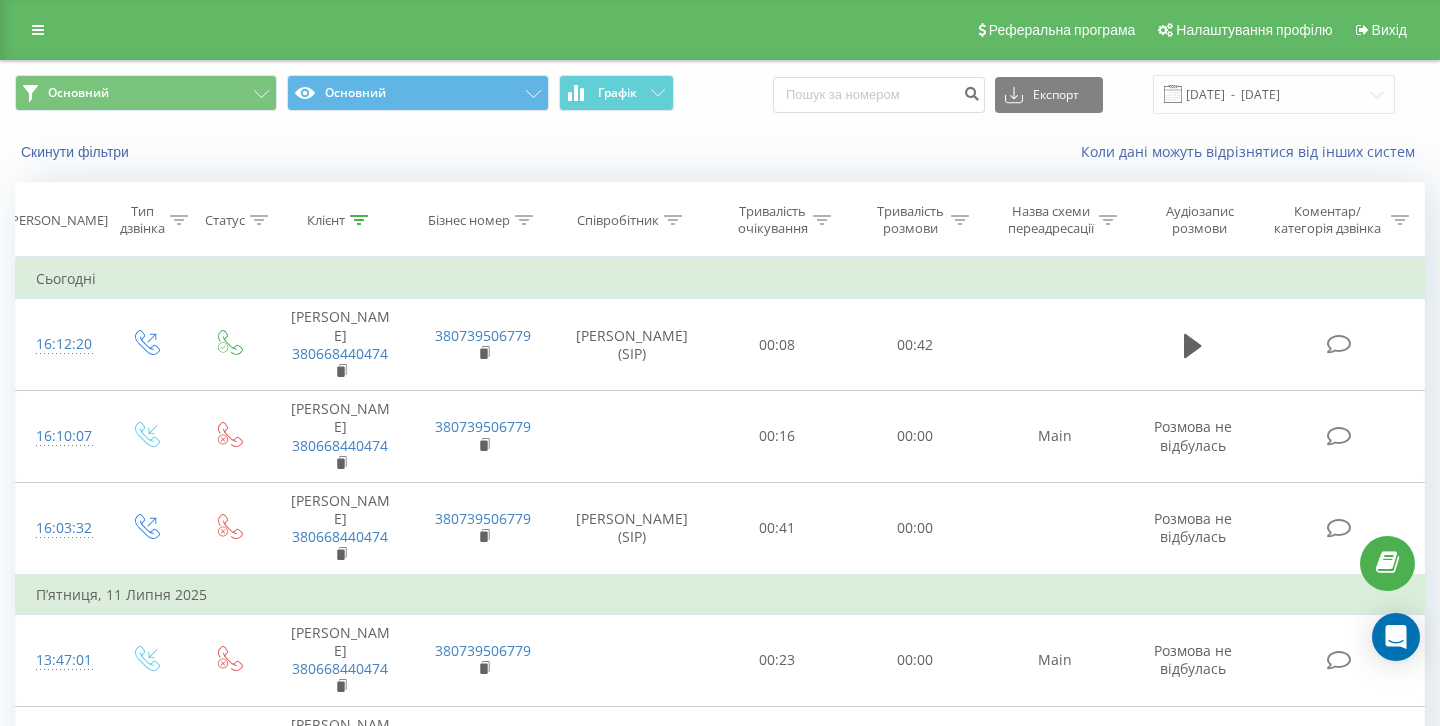 click on "Реферальна програма Налаштування профілю Вихід" at bounding box center (720, 30) 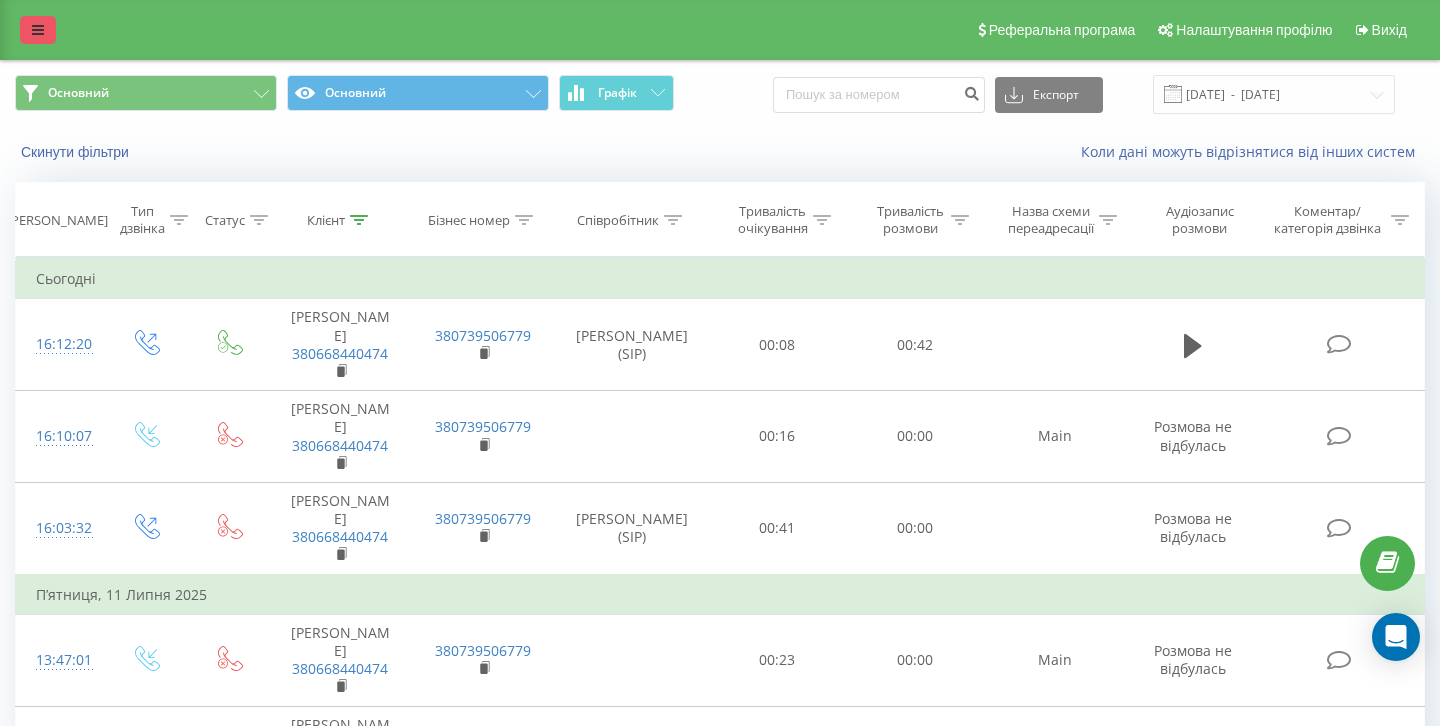 click at bounding box center [38, 30] 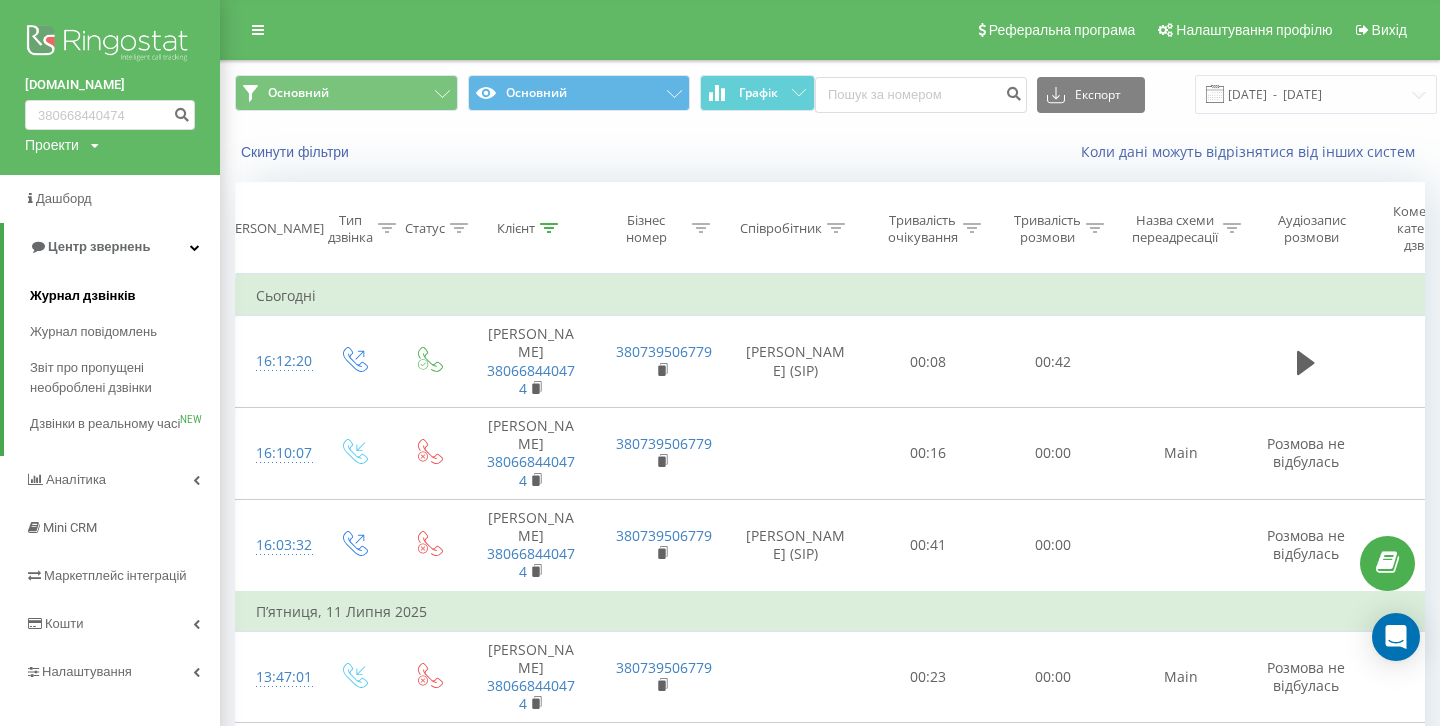 click on "Журнал дзвінків" at bounding box center (83, 296) 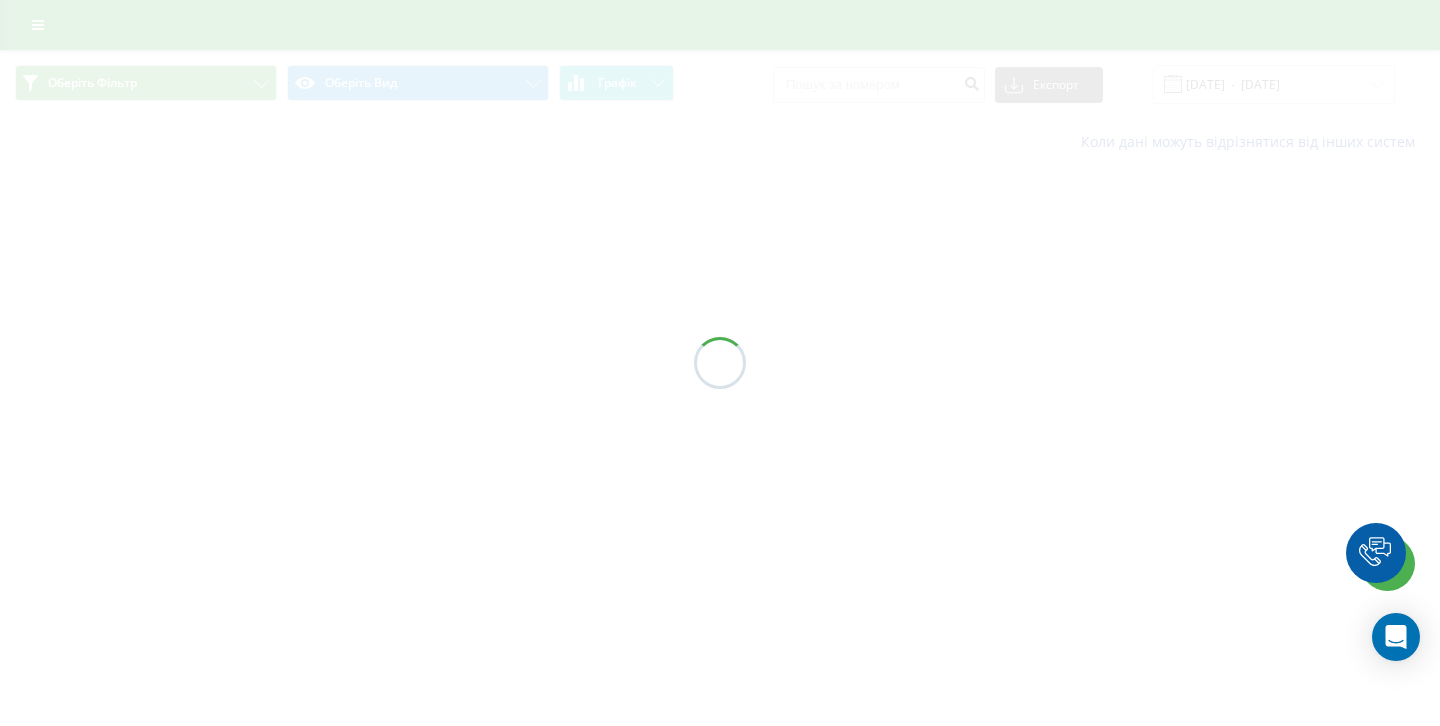 scroll, scrollTop: 0, scrollLeft: 0, axis: both 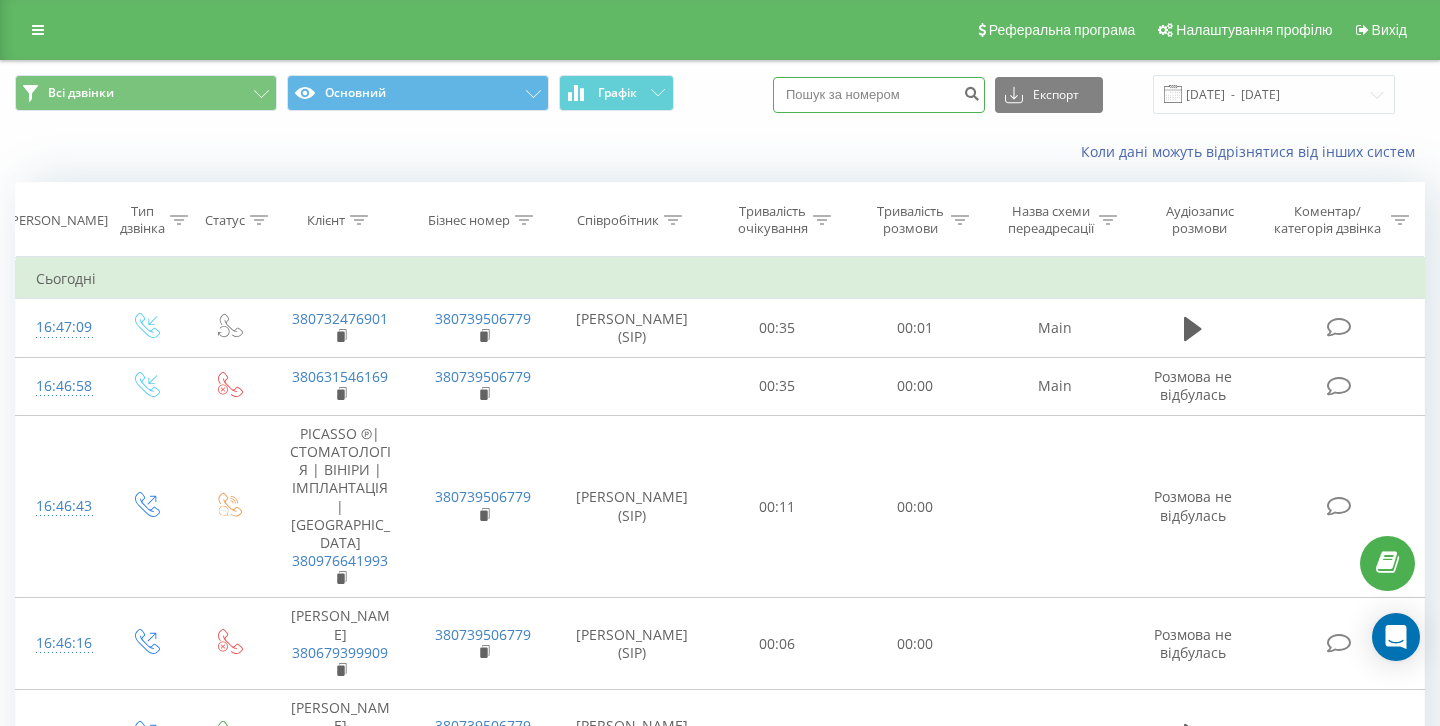 click at bounding box center (879, 95) 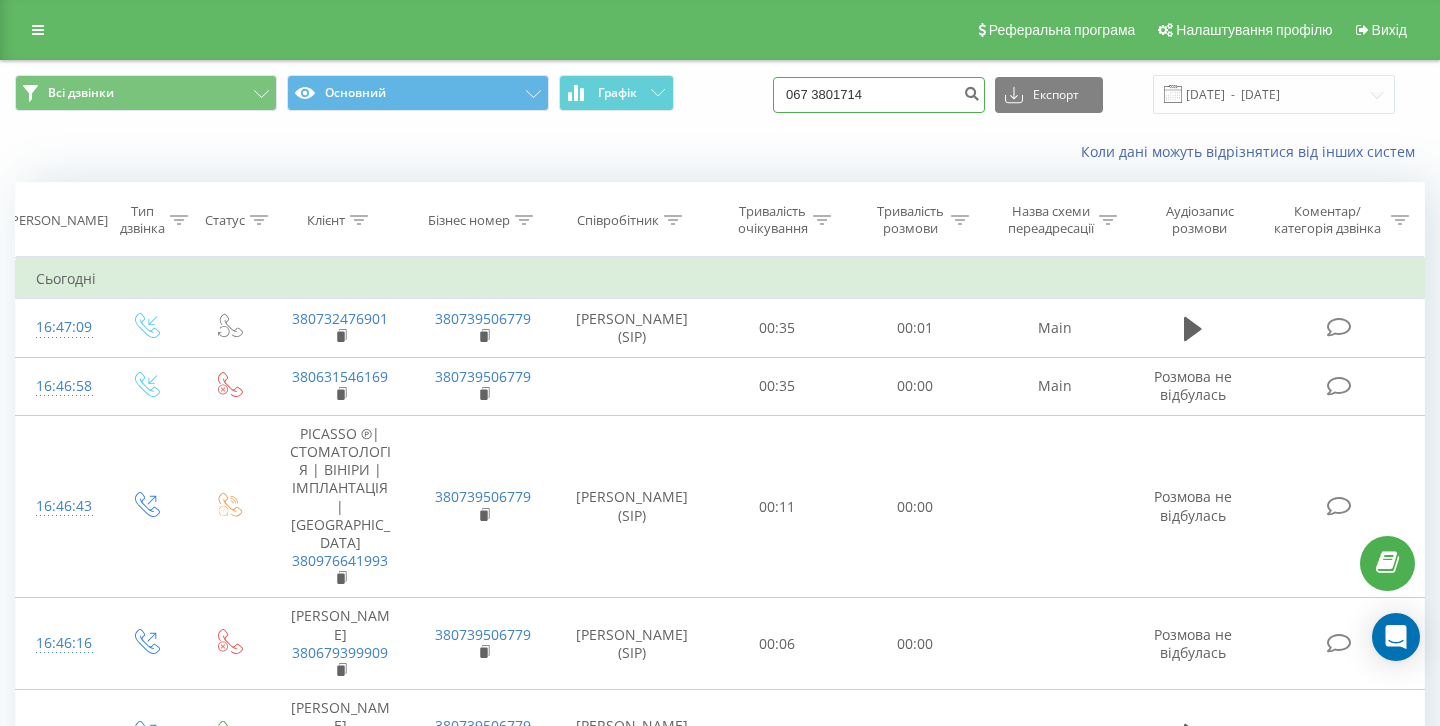 type on "0673801714" 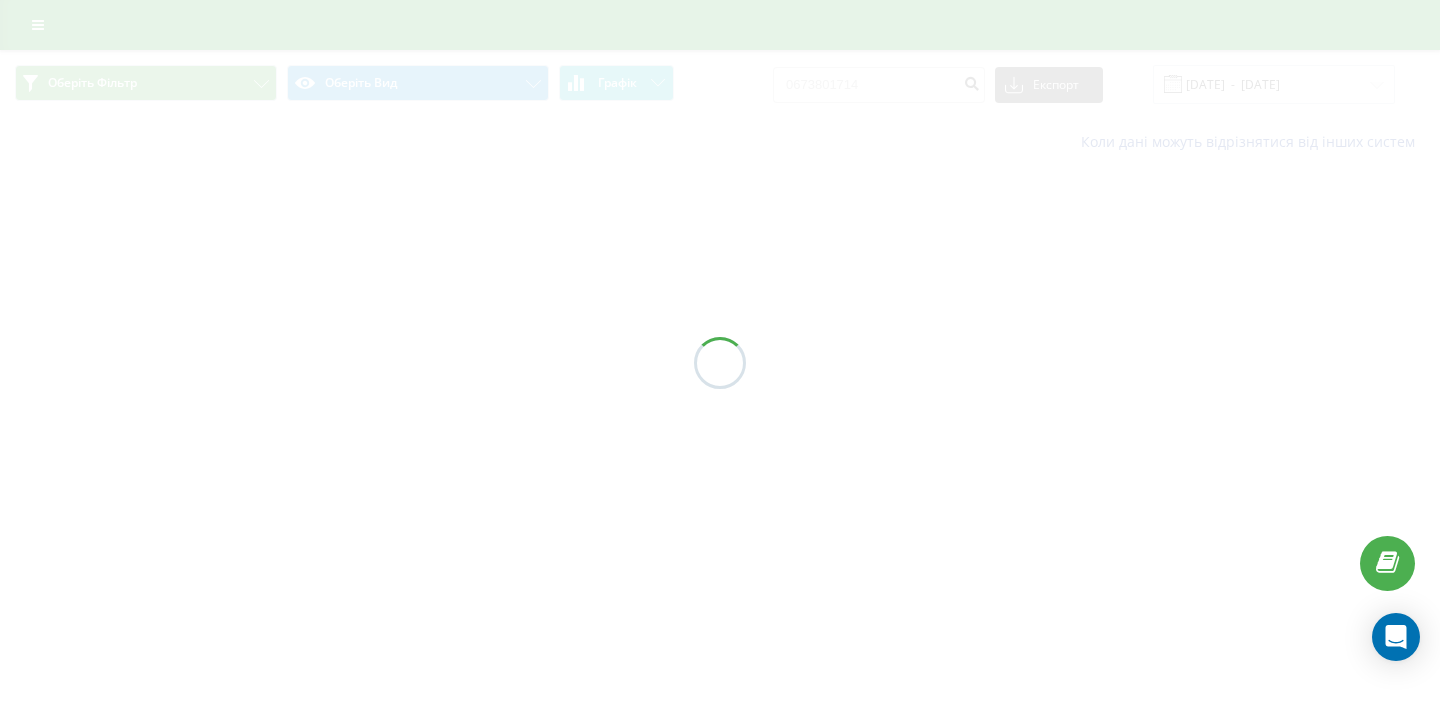 scroll, scrollTop: 0, scrollLeft: 0, axis: both 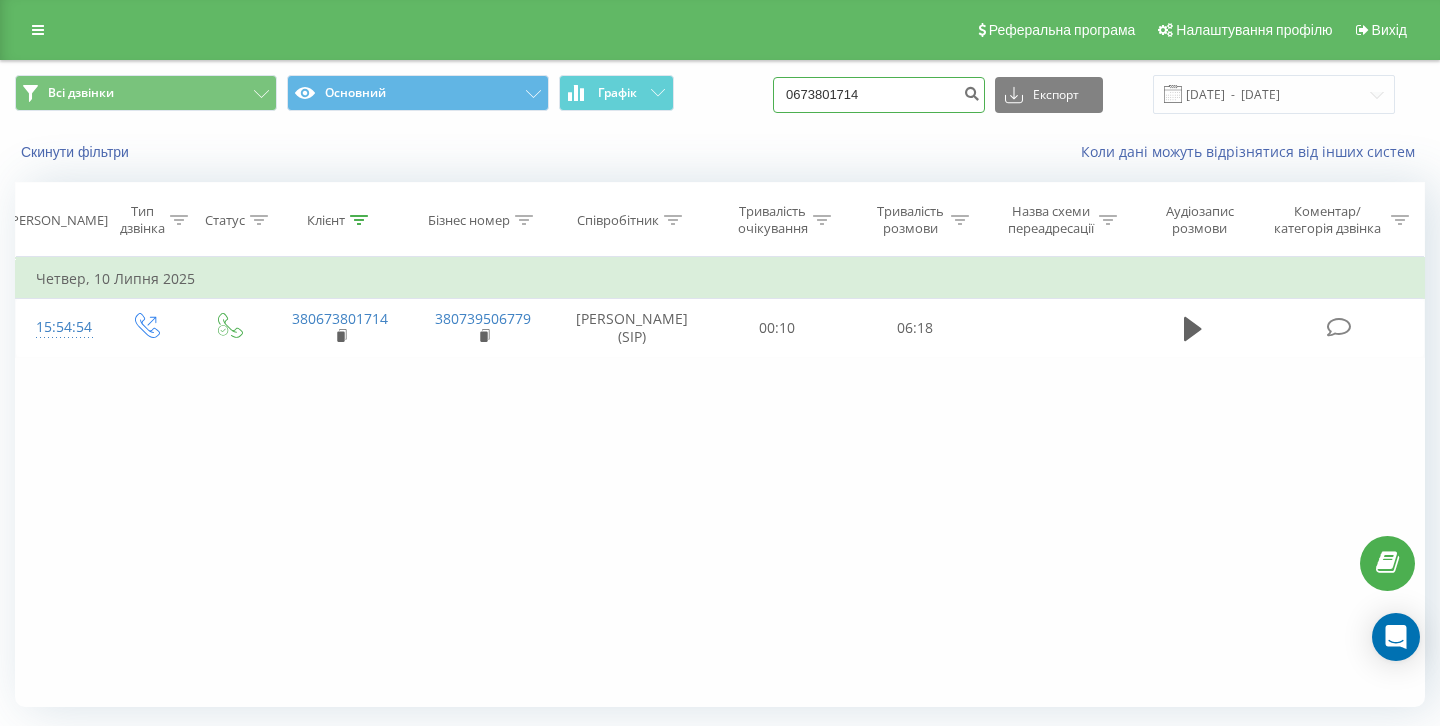 click on "0673801714" at bounding box center (879, 95) 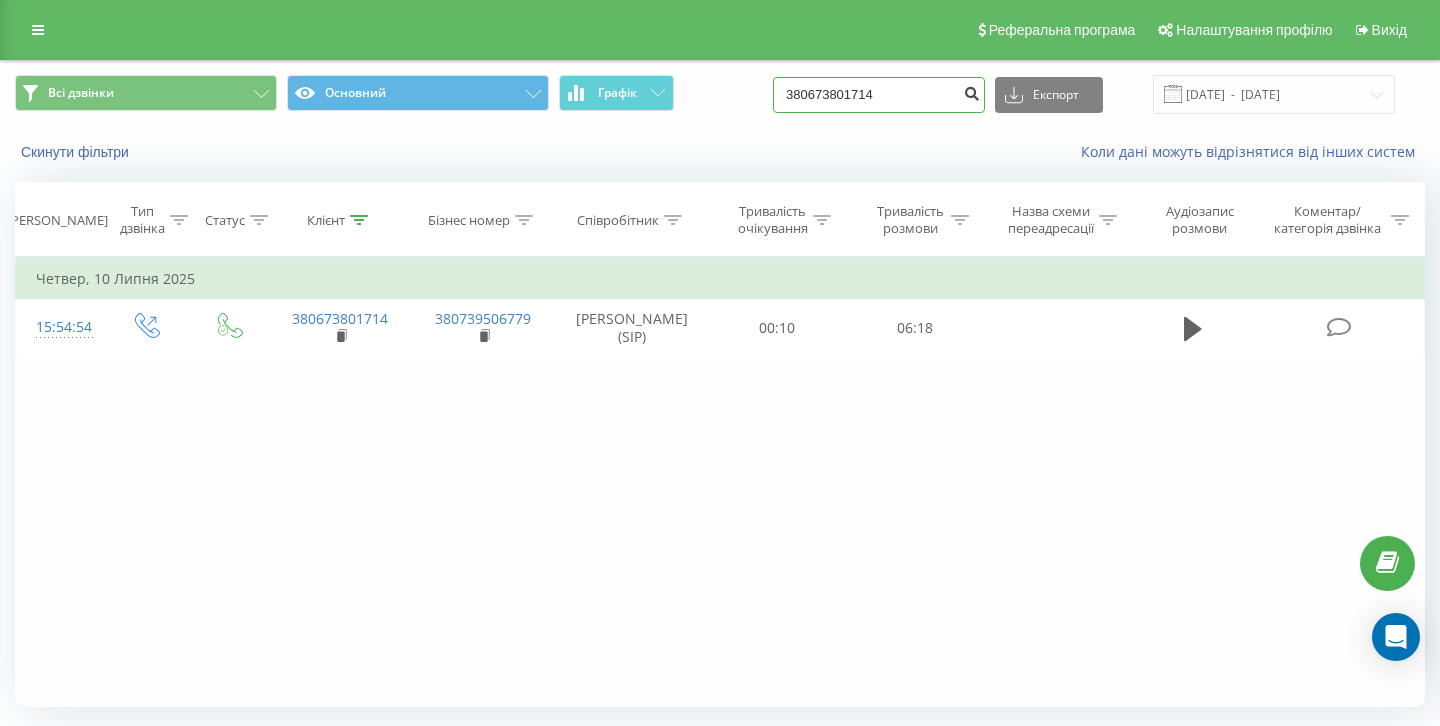 type on "380673801714" 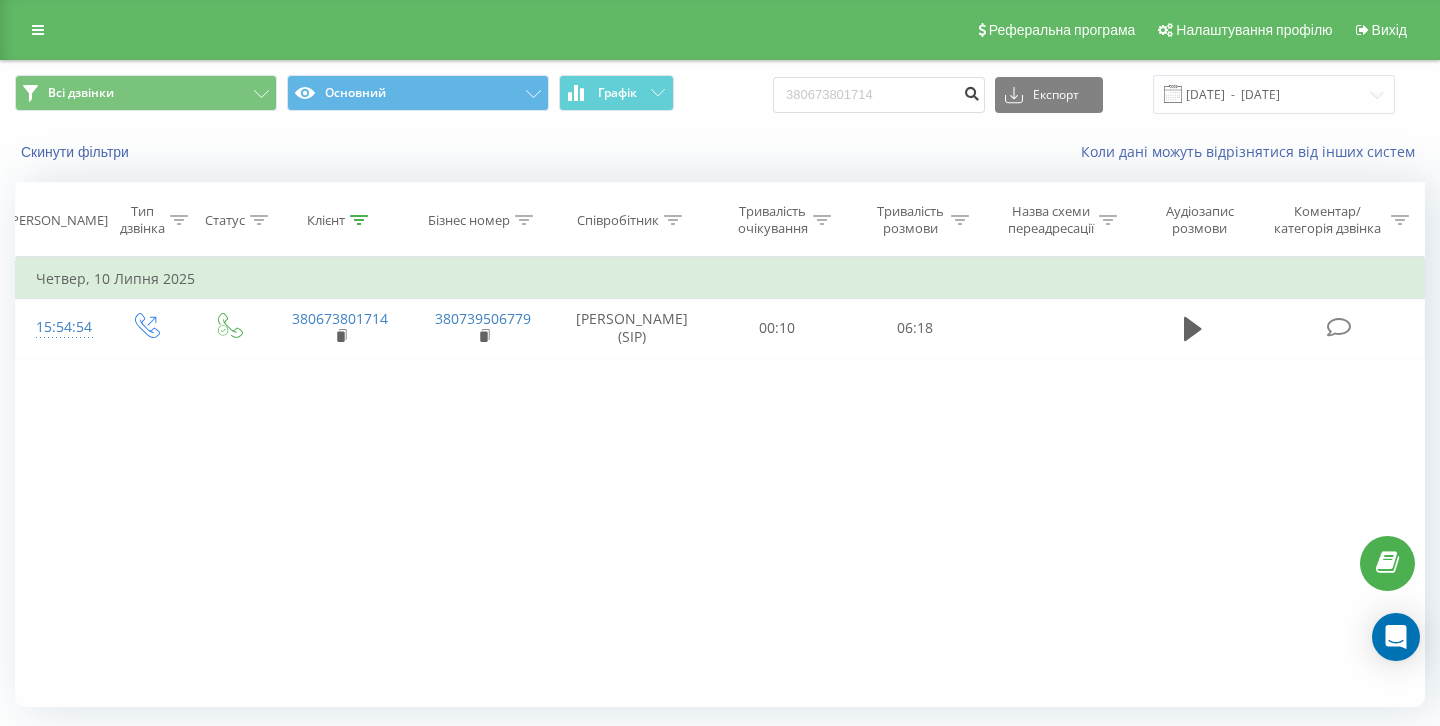 click at bounding box center (971, 91) 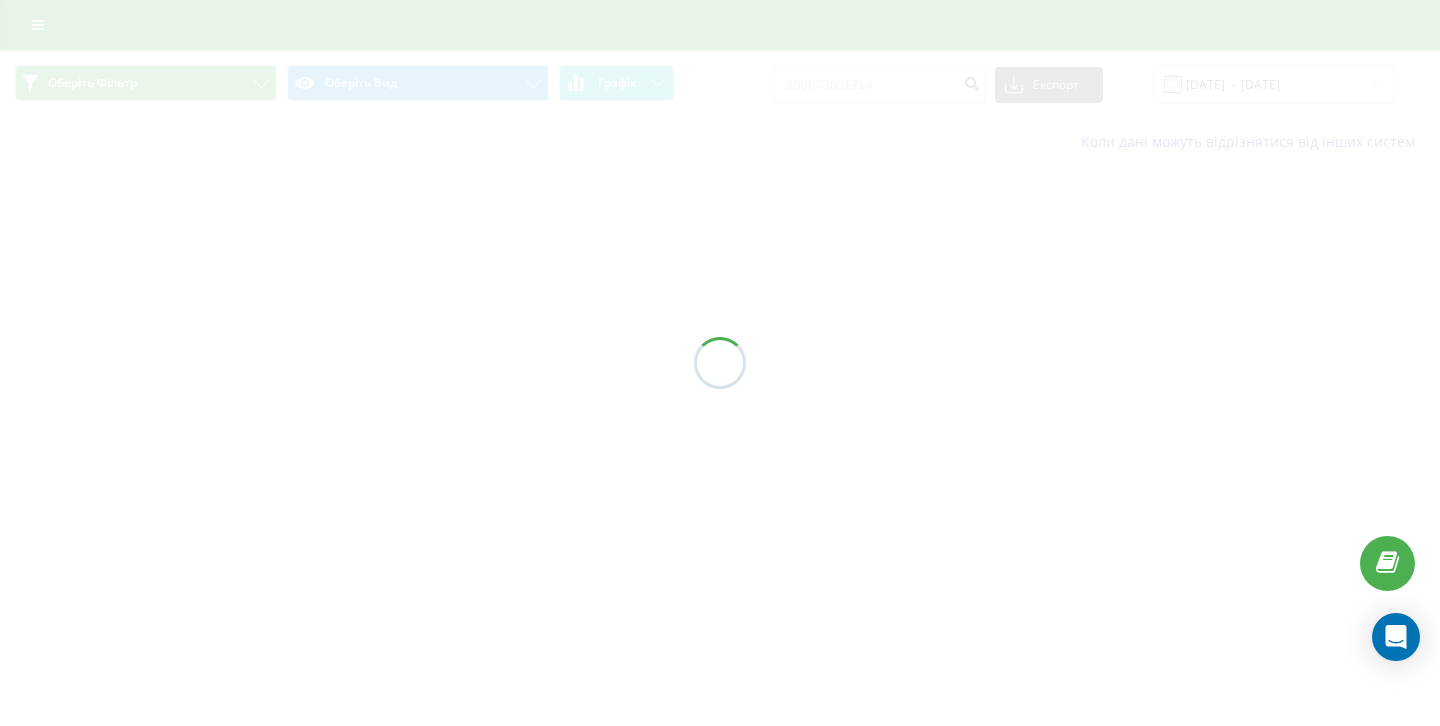 scroll, scrollTop: 0, scrollLeft: 0, axis: both 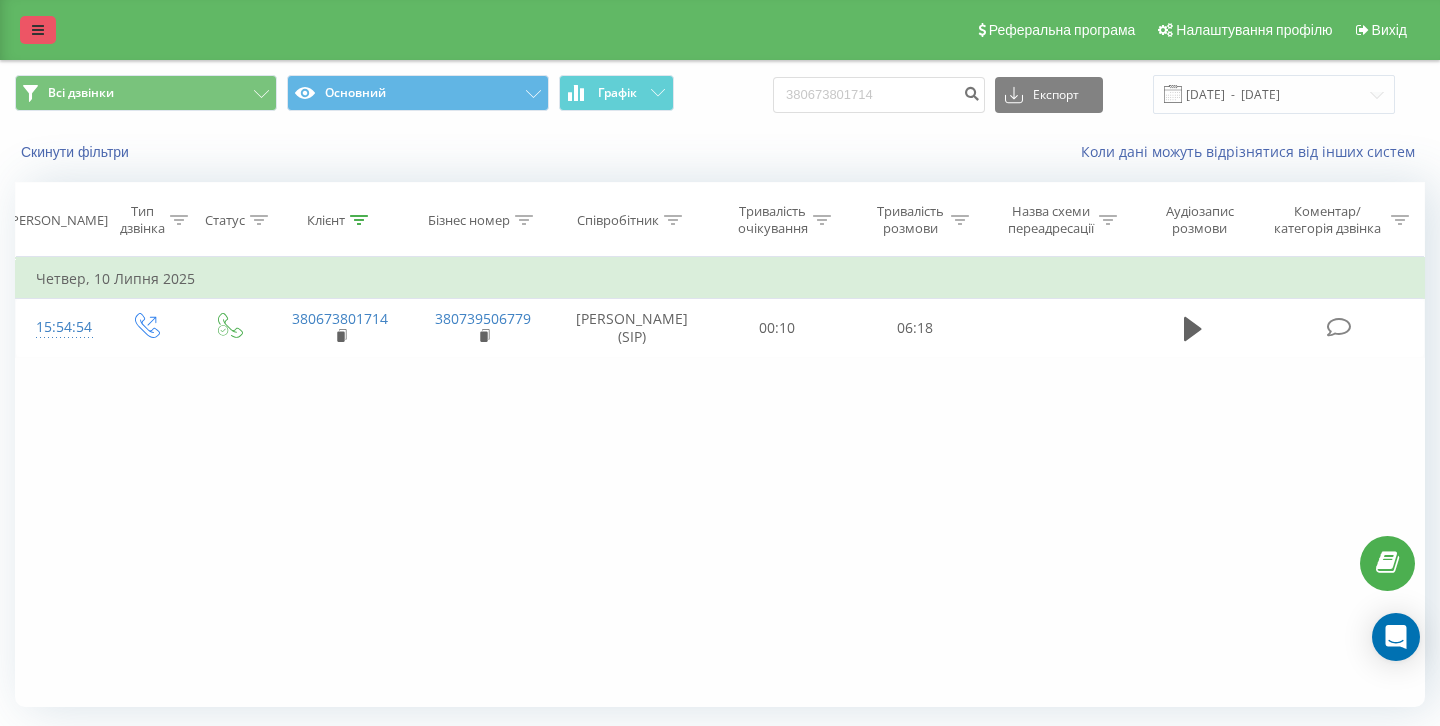 click at bounding box center (38, 30) 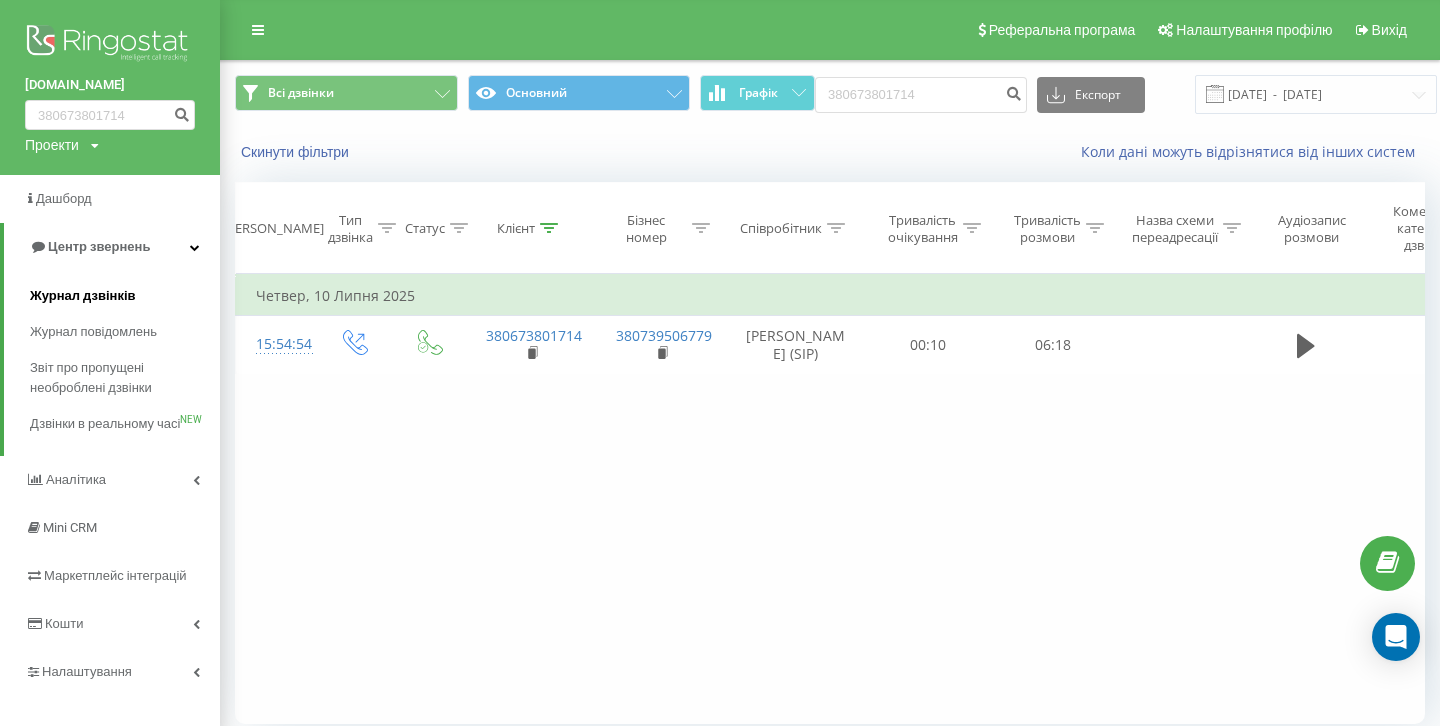 click on "Журнал дзвінків" at bounding box center [83, 296] 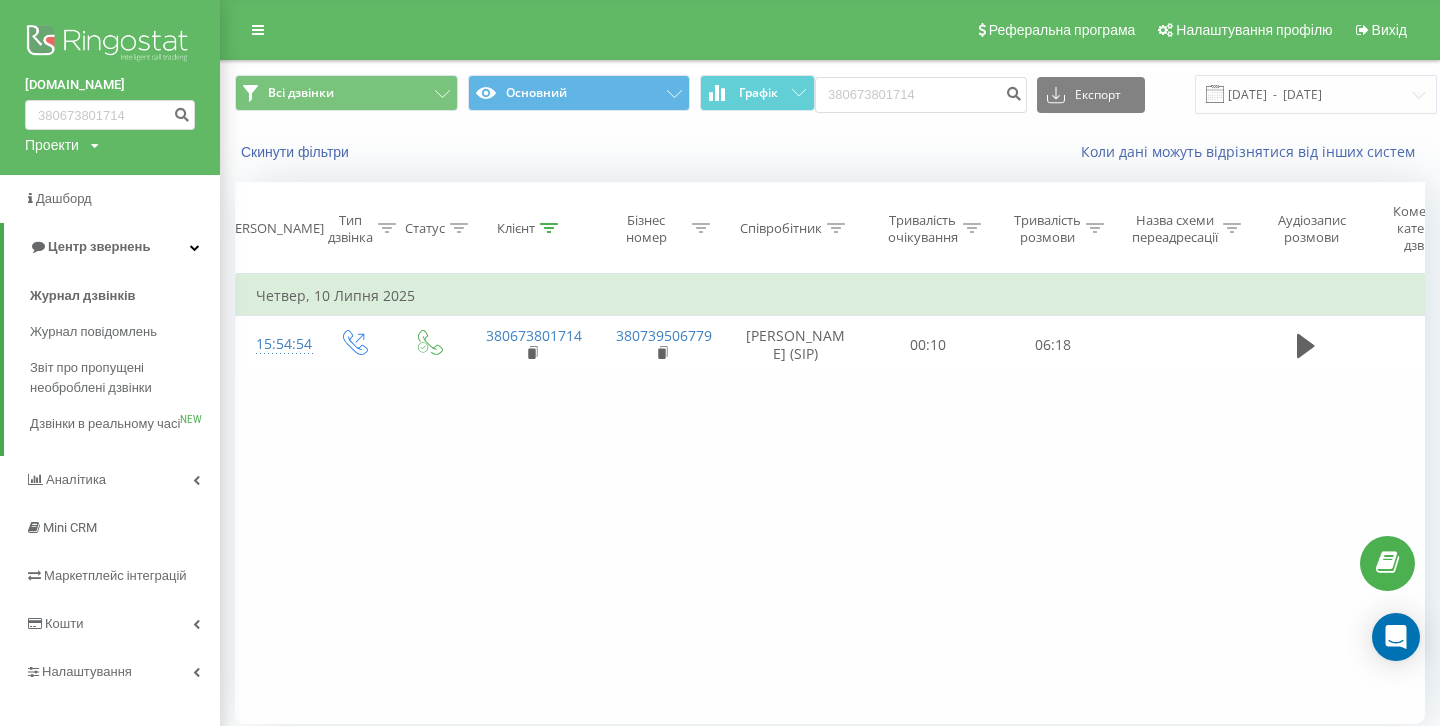click on "Скинути фільтри Коли дані можуть відрізнятися вiд інших систем" at bounding box center [830, 152] 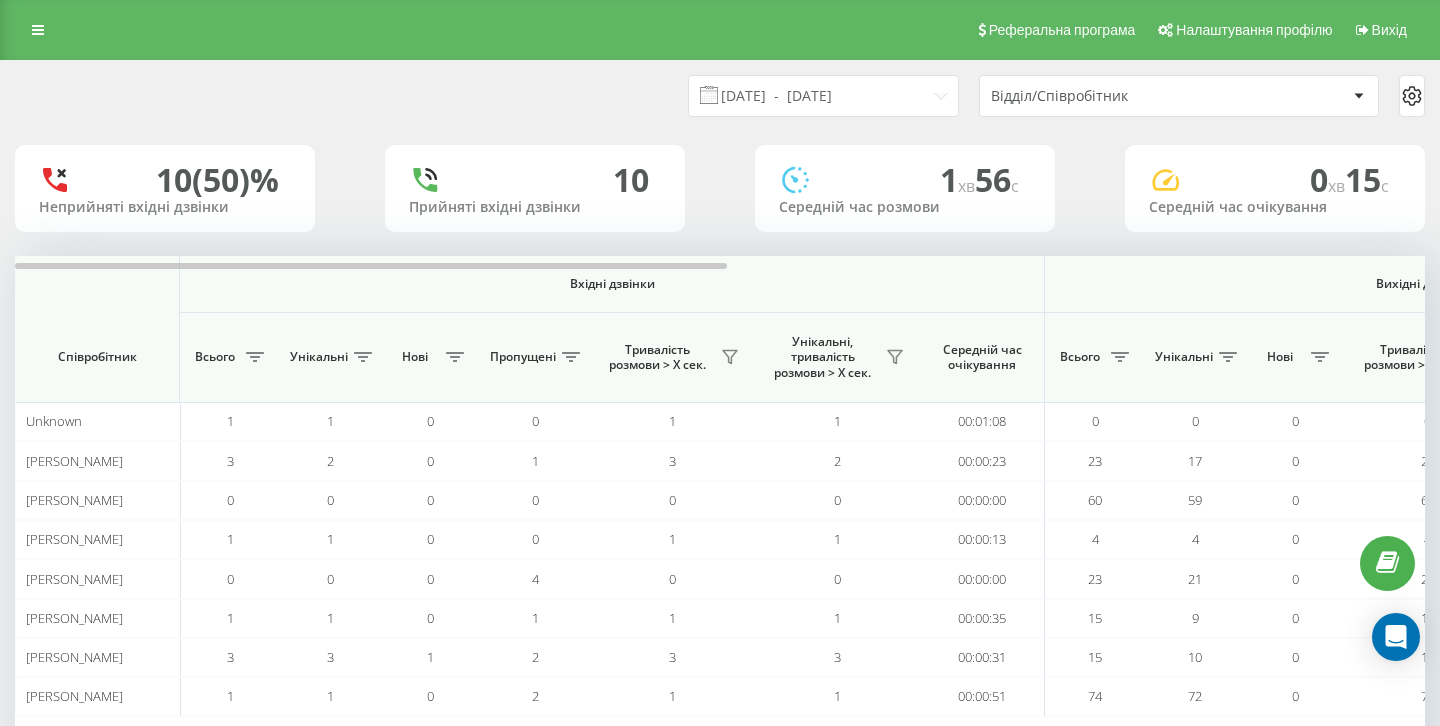 scroll, scrollTop: 0, scrollLeft: 0, axis: both 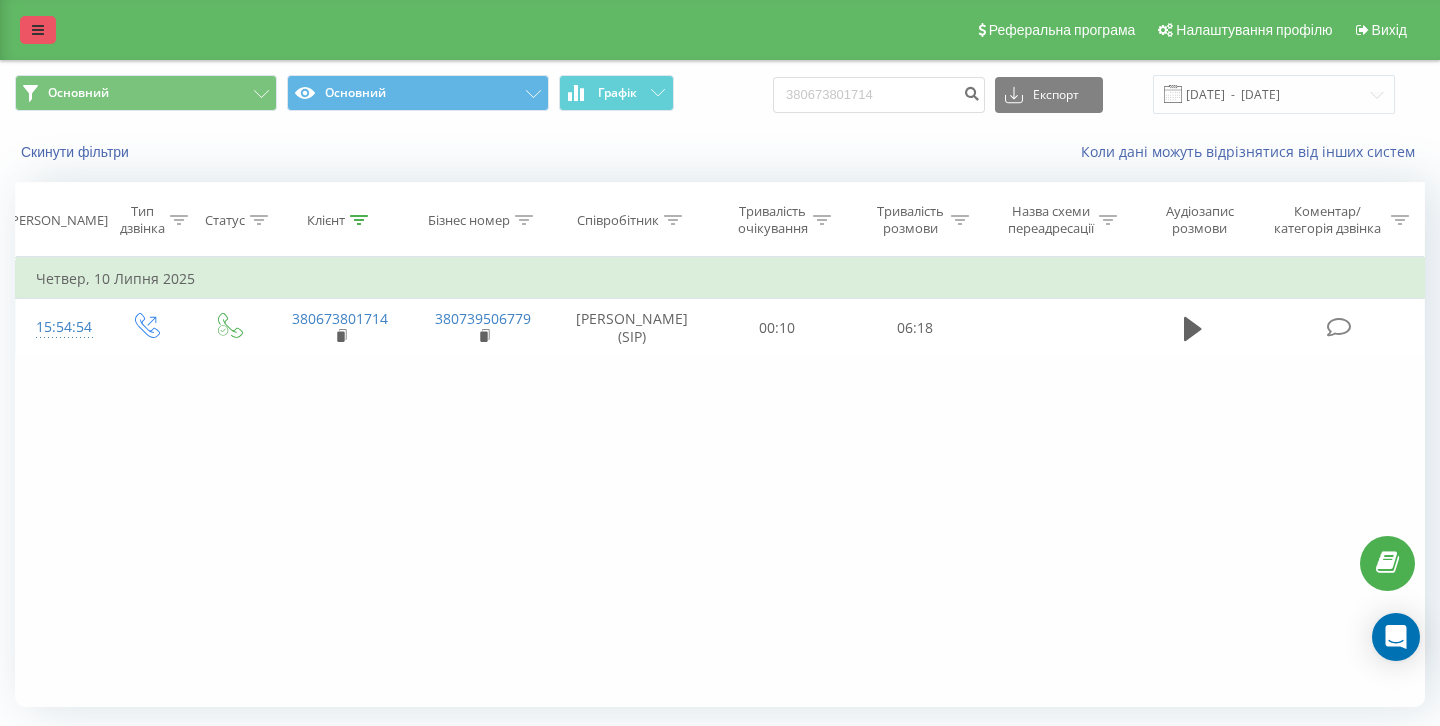 click at bounding box center (38, 30) 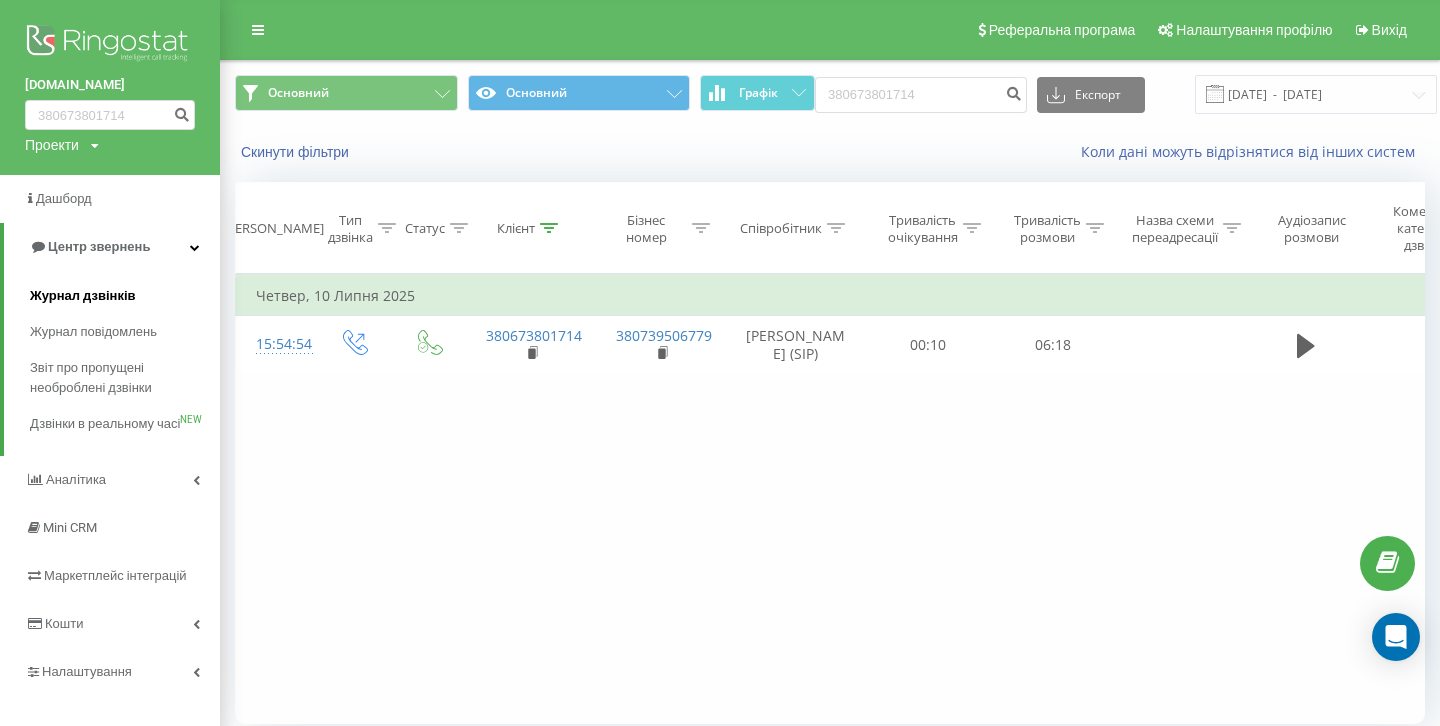 click on "Журнал дзвінків" at bounding box center [83, 296] 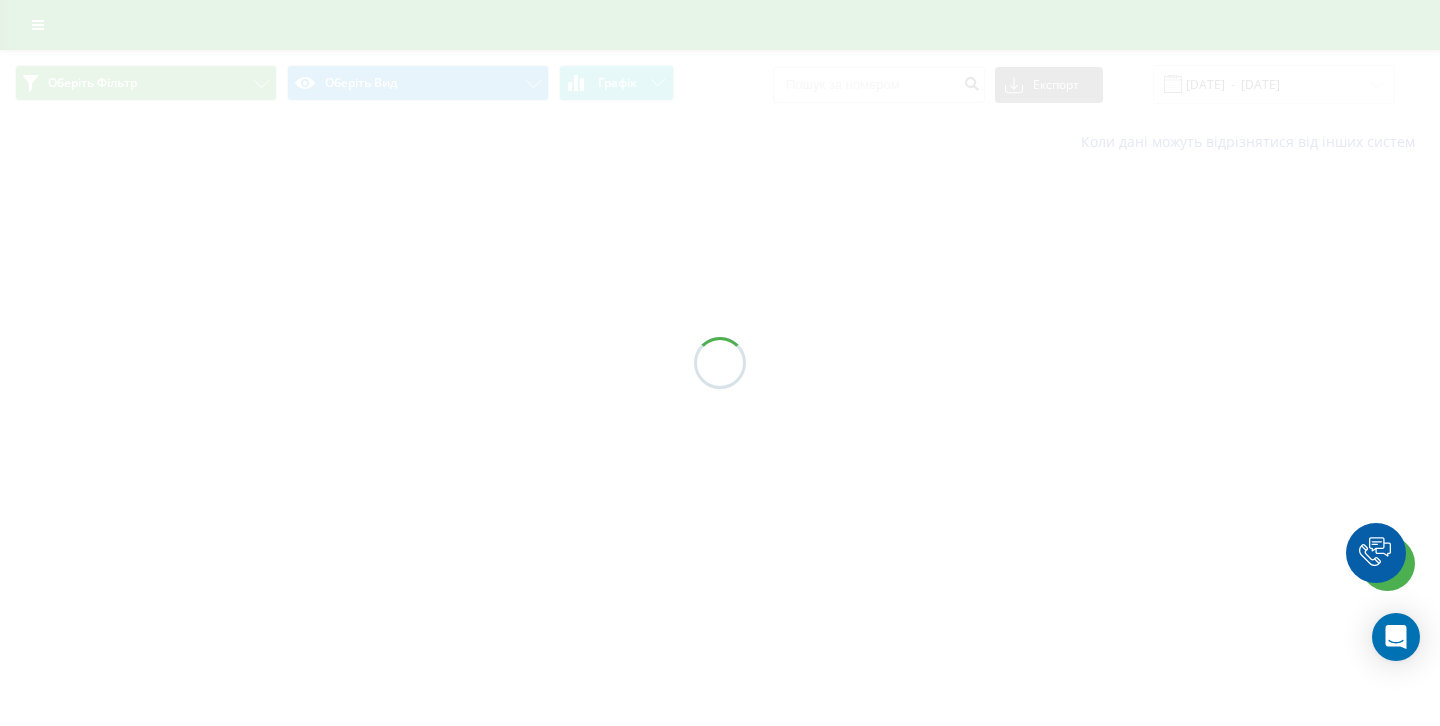 scroll, scrollTop: 0, scrollLeft: 0, axis: both 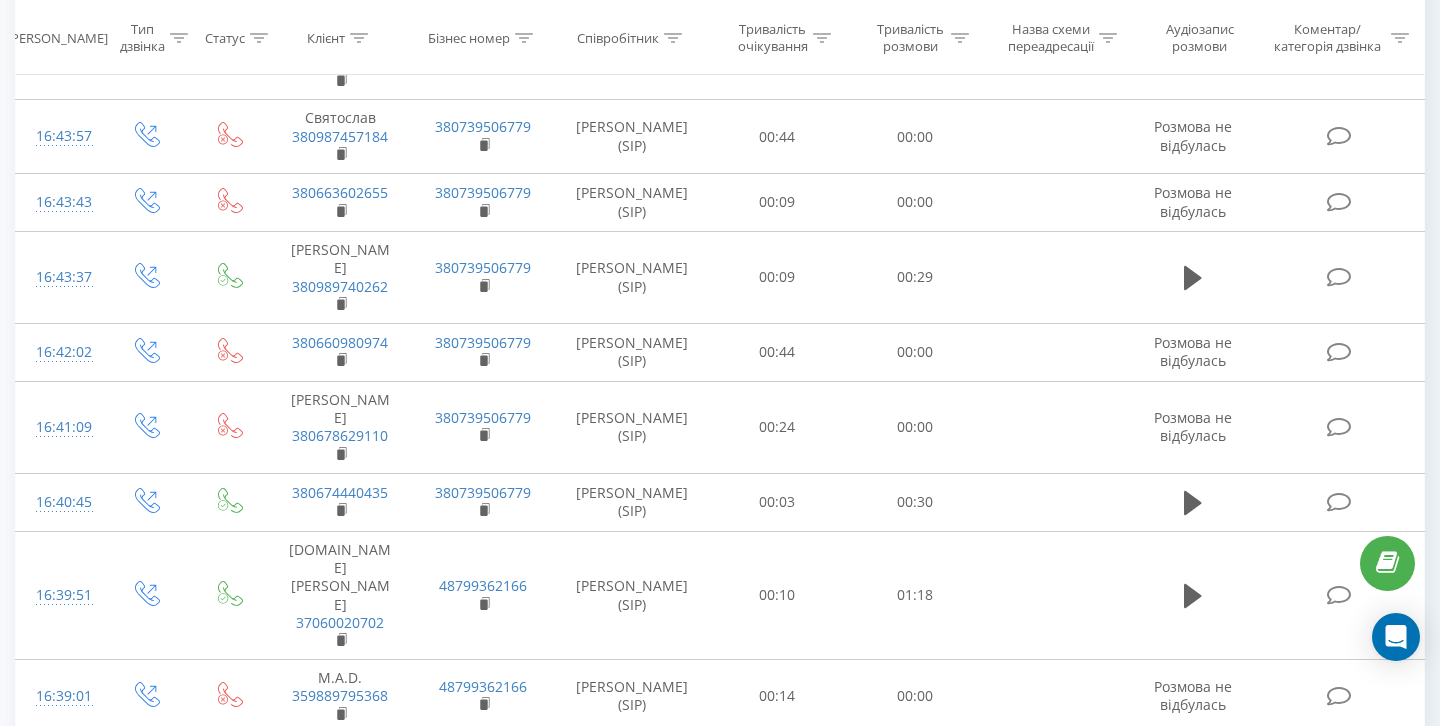 click on "2" at bounding box center (1128, 837) 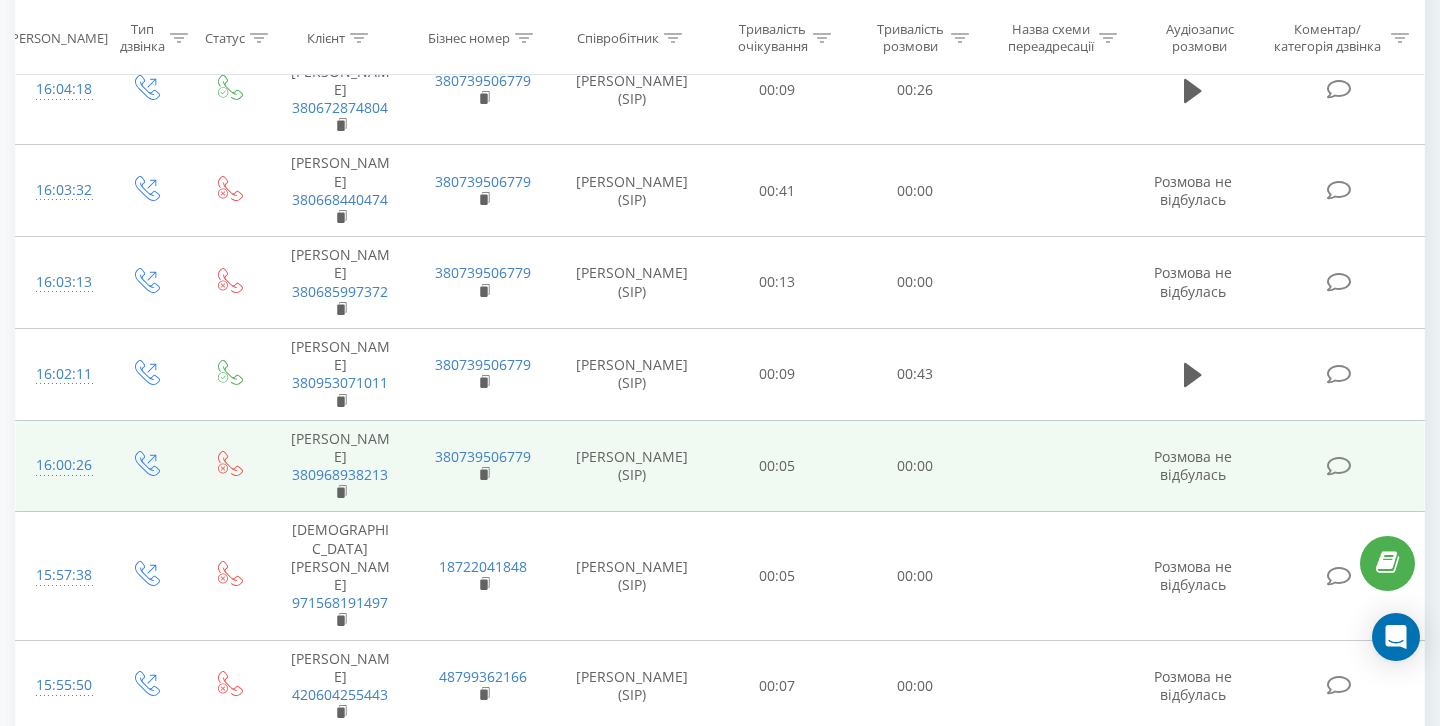 scroll, scrollTop: 1487, scrollLeft: 0, axis: vertical 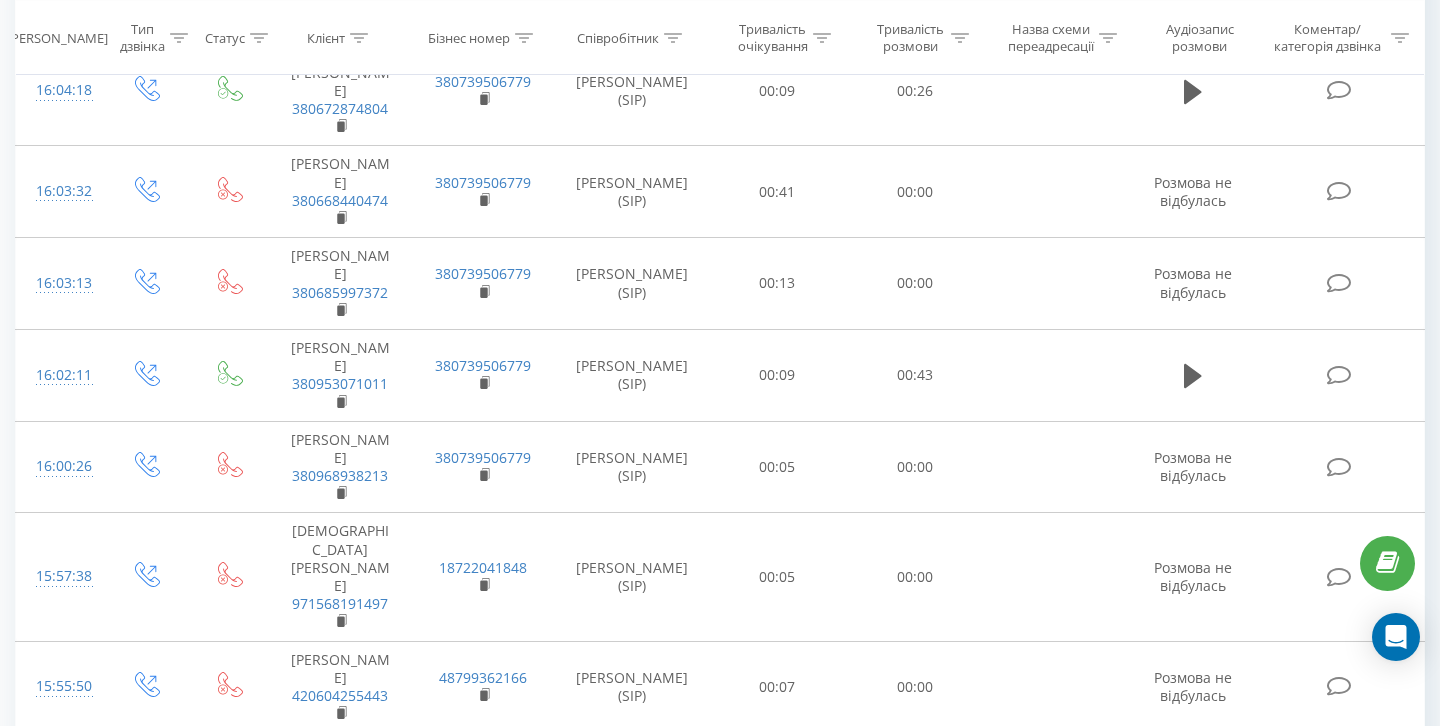 click 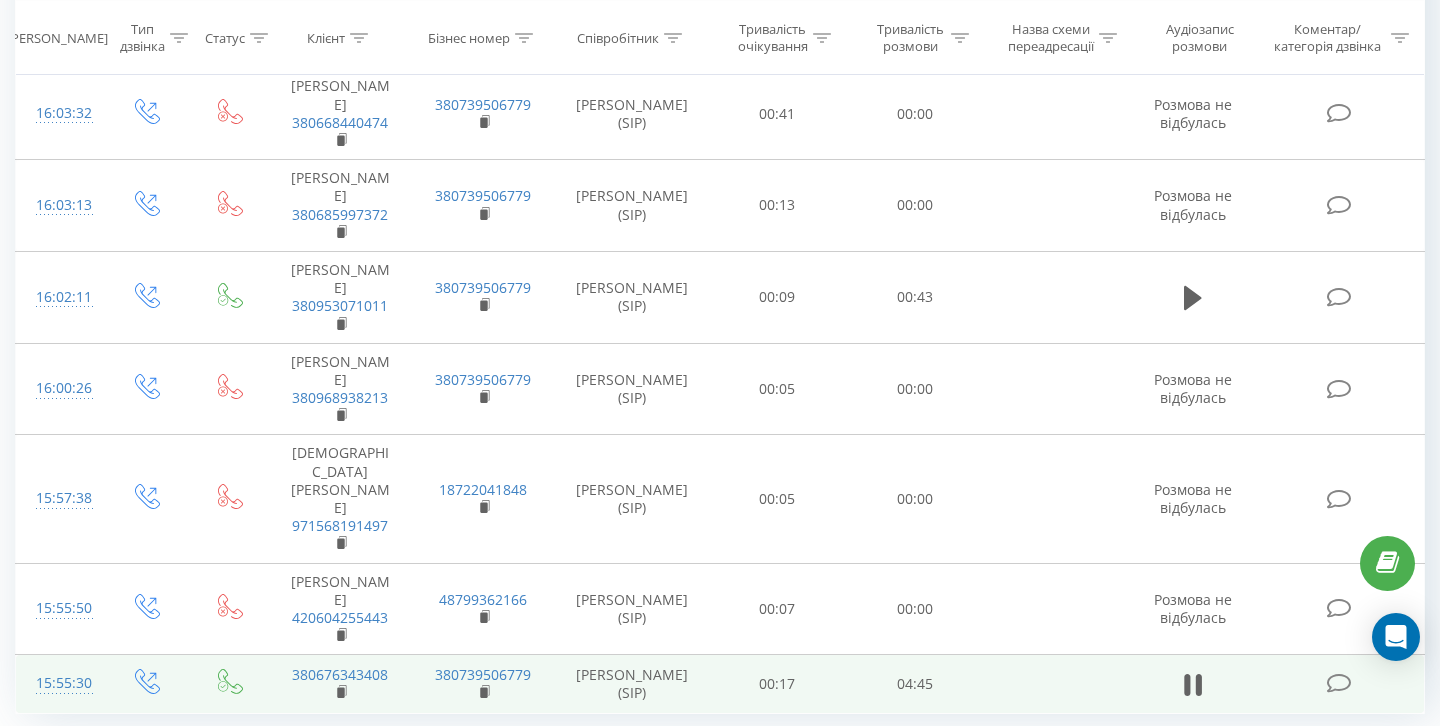 scroll, scrollTop: 1564, scrollLeft: 0, axis: vertical 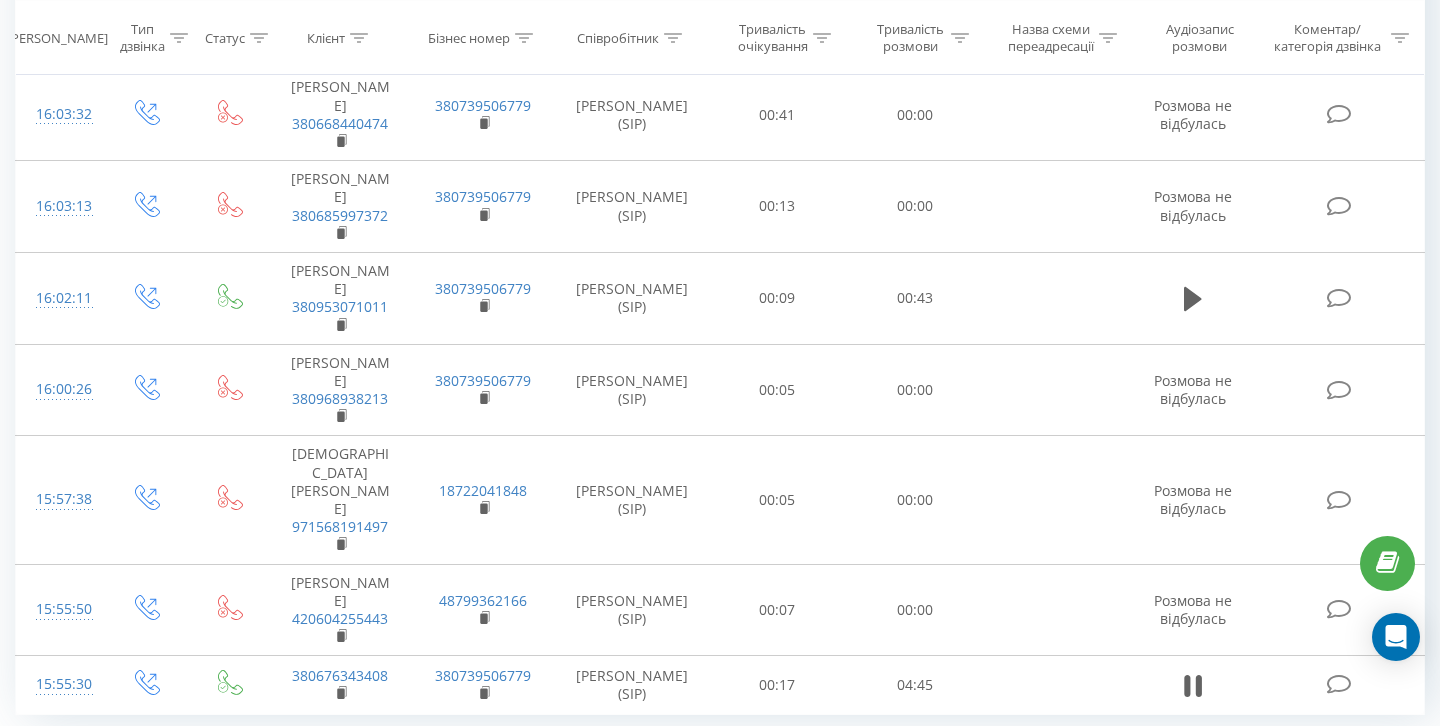 drag, startPoint x: 333, startPoint y: 700, endPoint x: 212, endPoint y: 698, distance: 121.016525 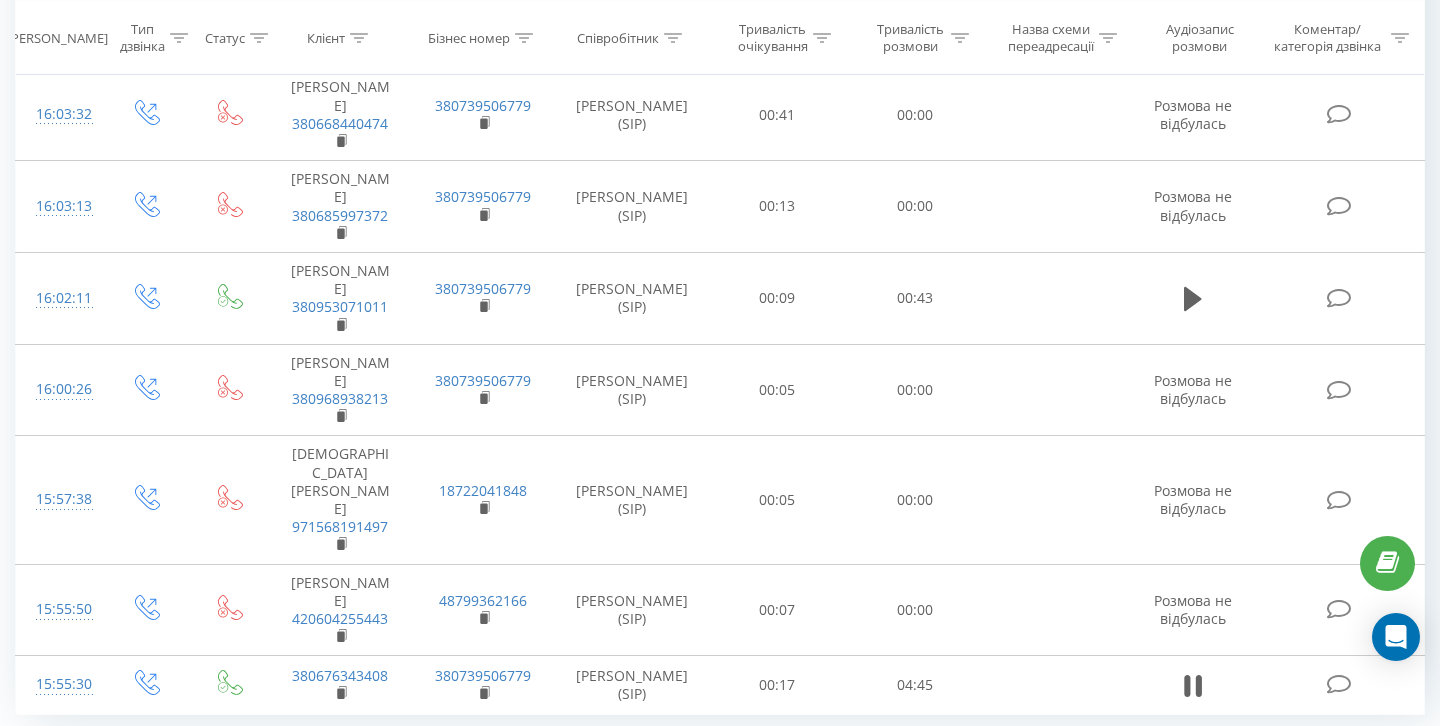 drag, startPoint x: 147, startPoint y: 696, endPoint x: 62, endPoint y: 694, distance: 85.02353 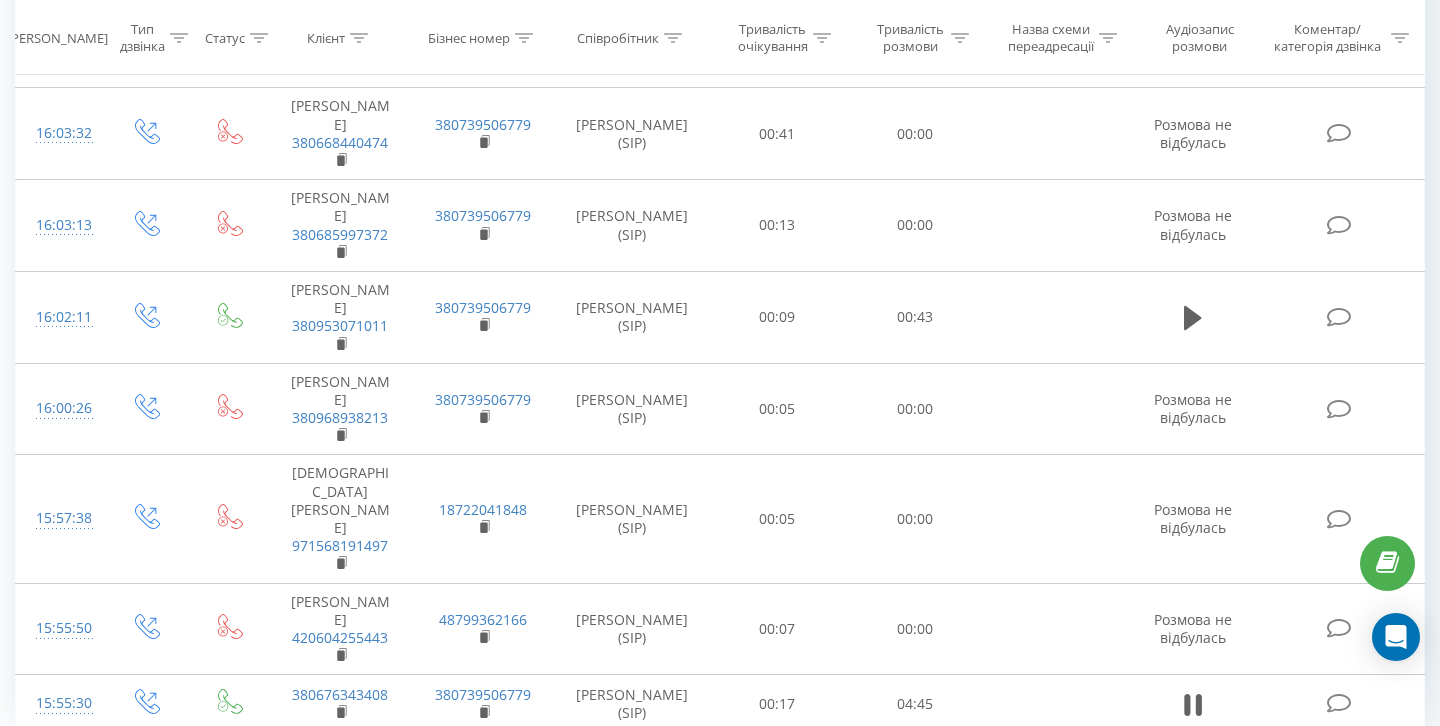 click 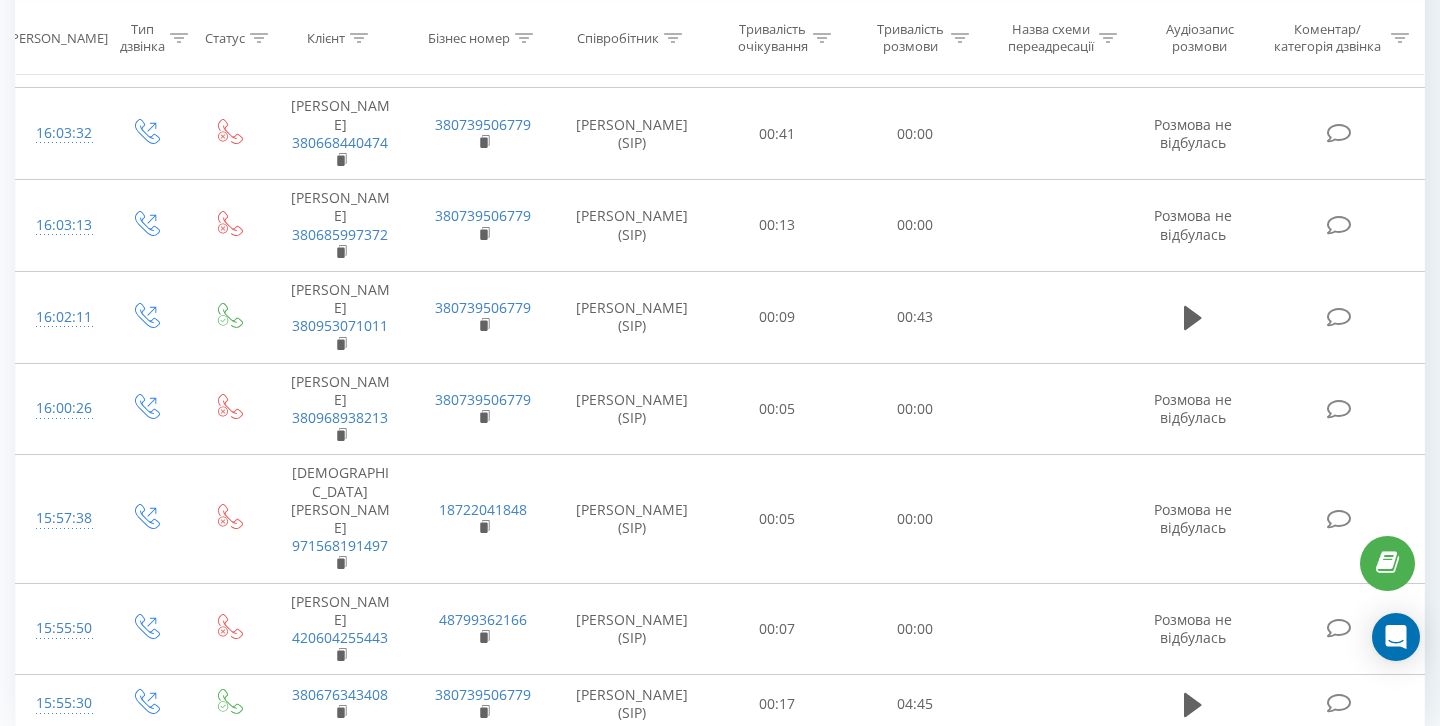 click 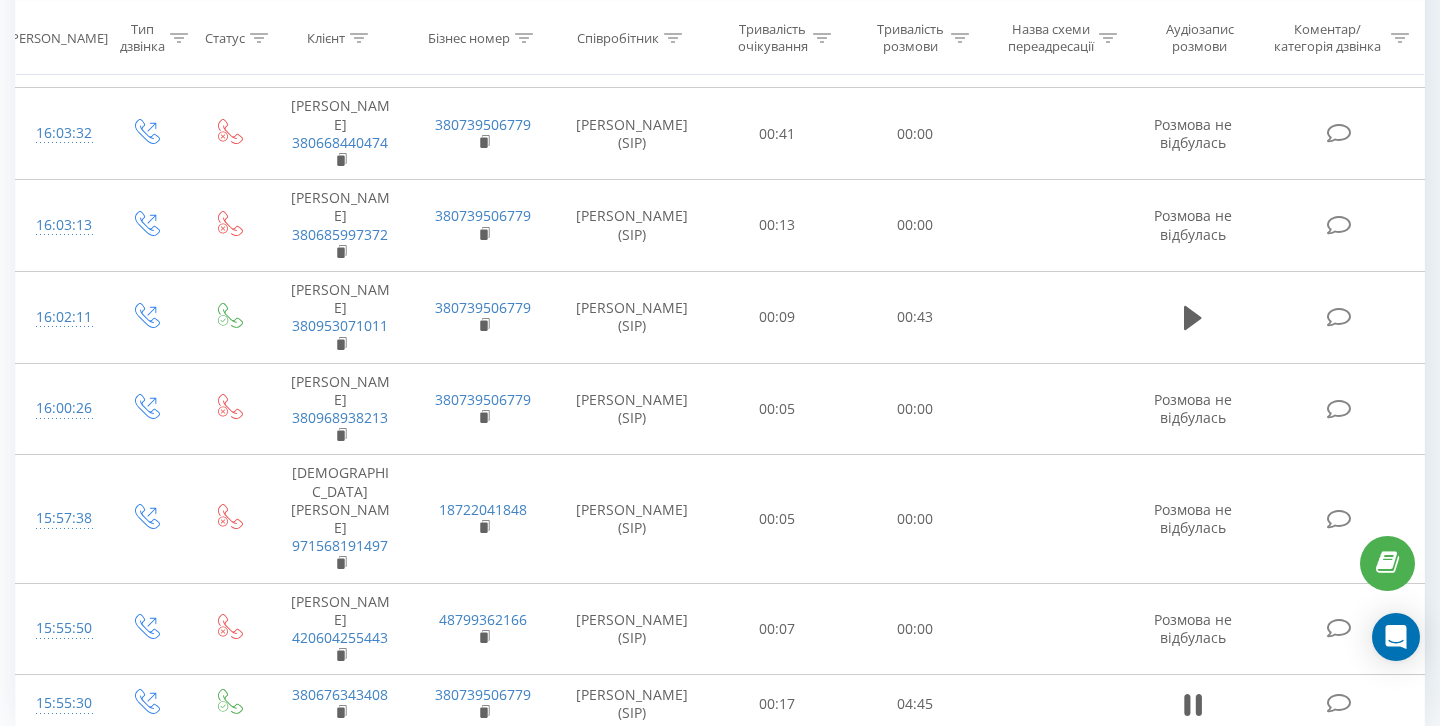 drag, startPoint x: 411, startPoint y: 660, endPoint x: 386, endPoint y: 662, distance: 25.079872 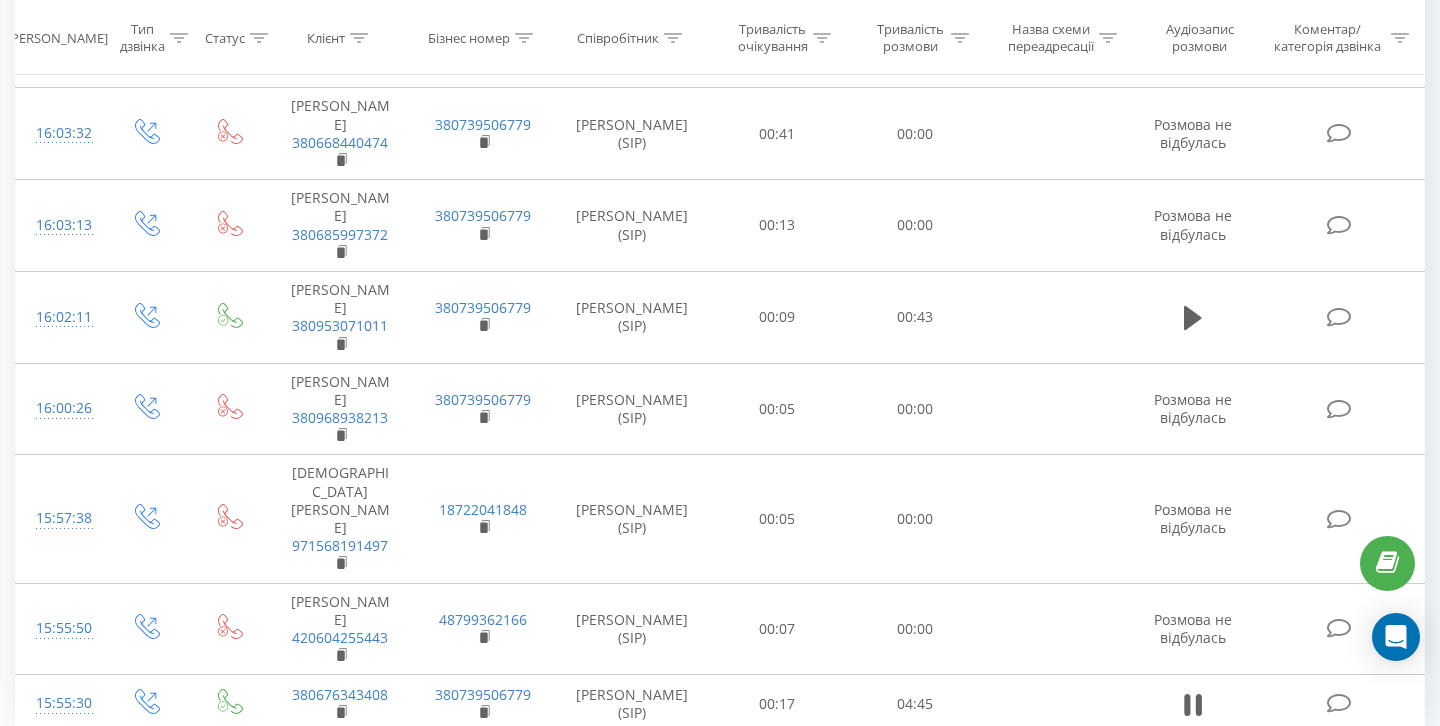 click 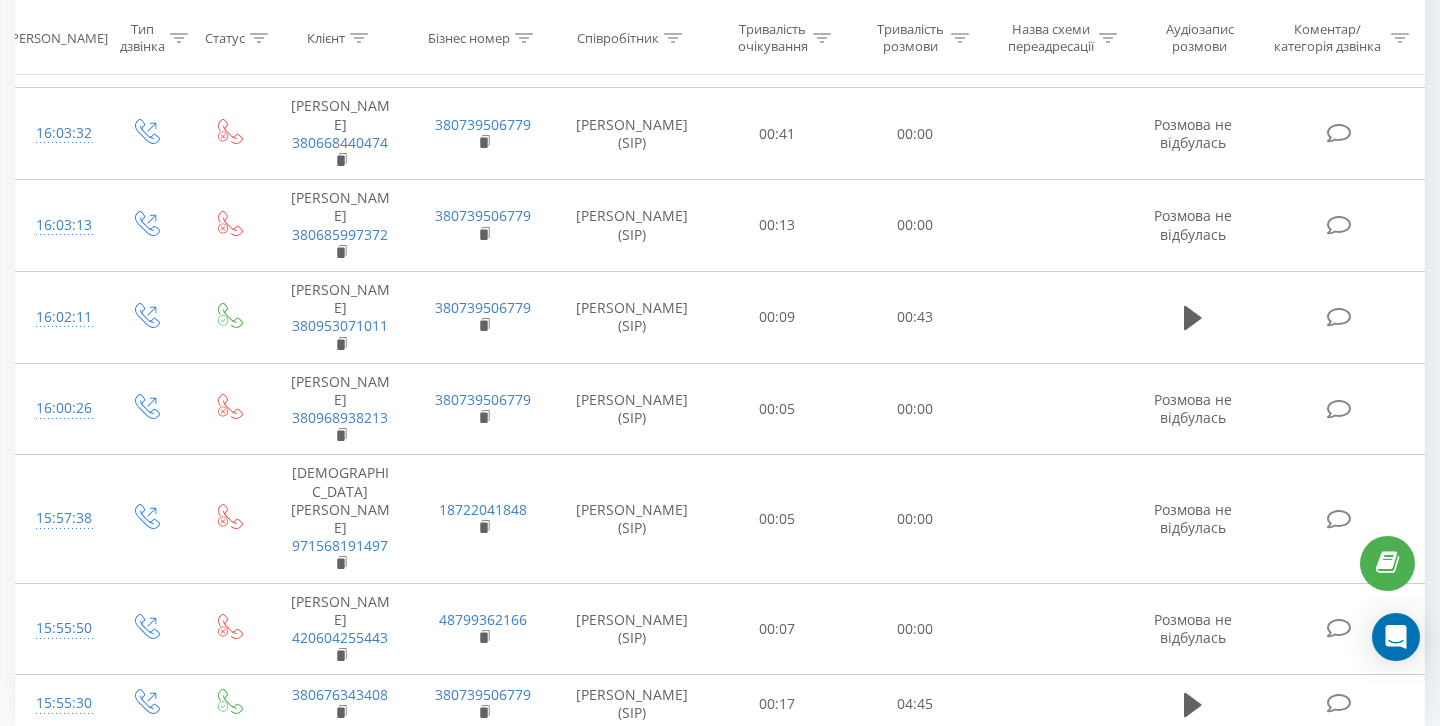click 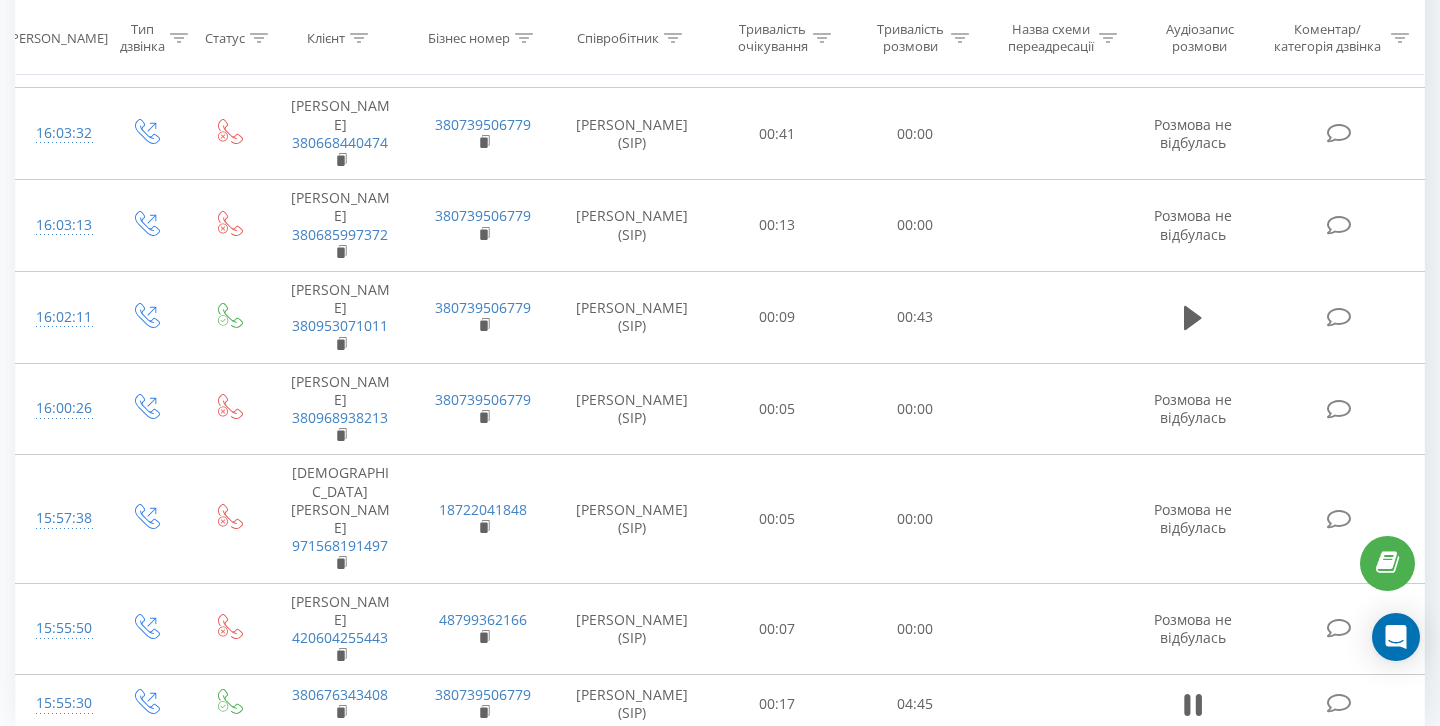 click at bounding box center [1255, 802] 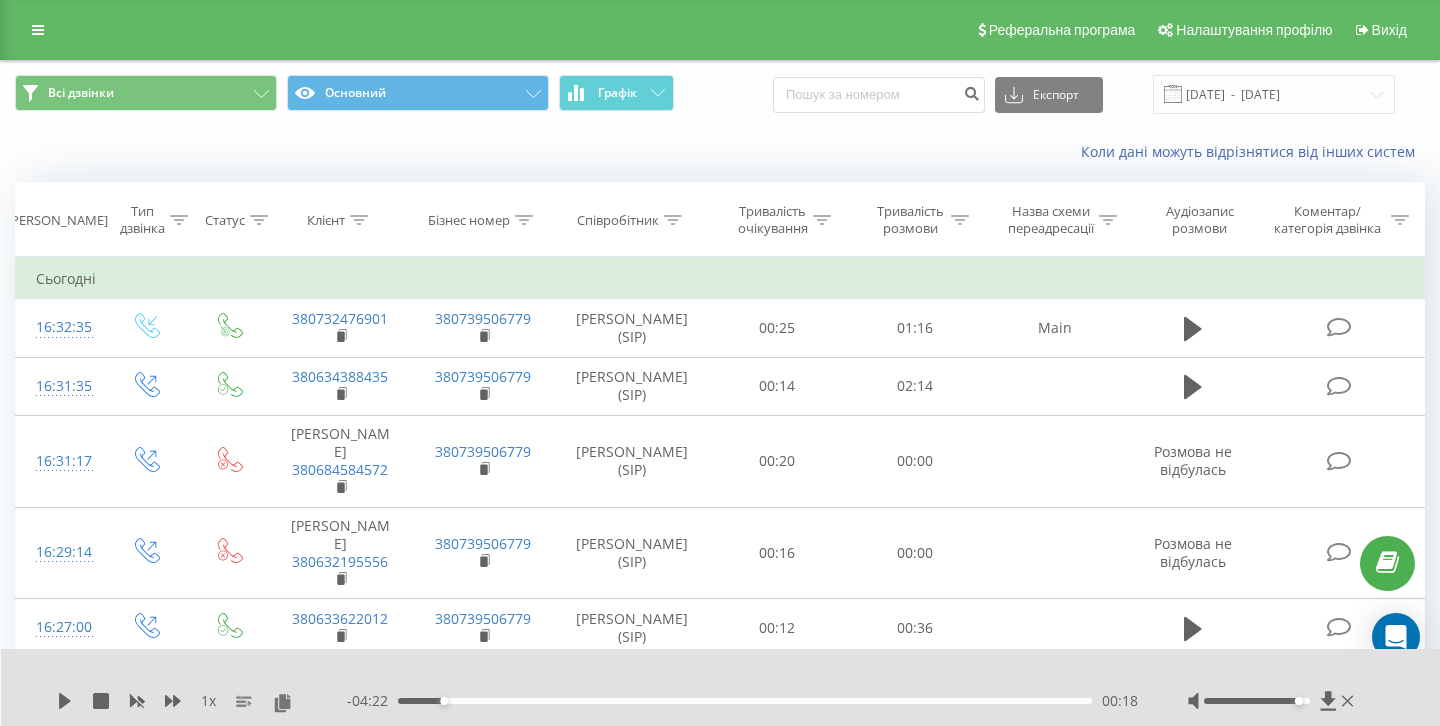 scroll, scrollTop: 0, scrollLeft: 0, axis: both 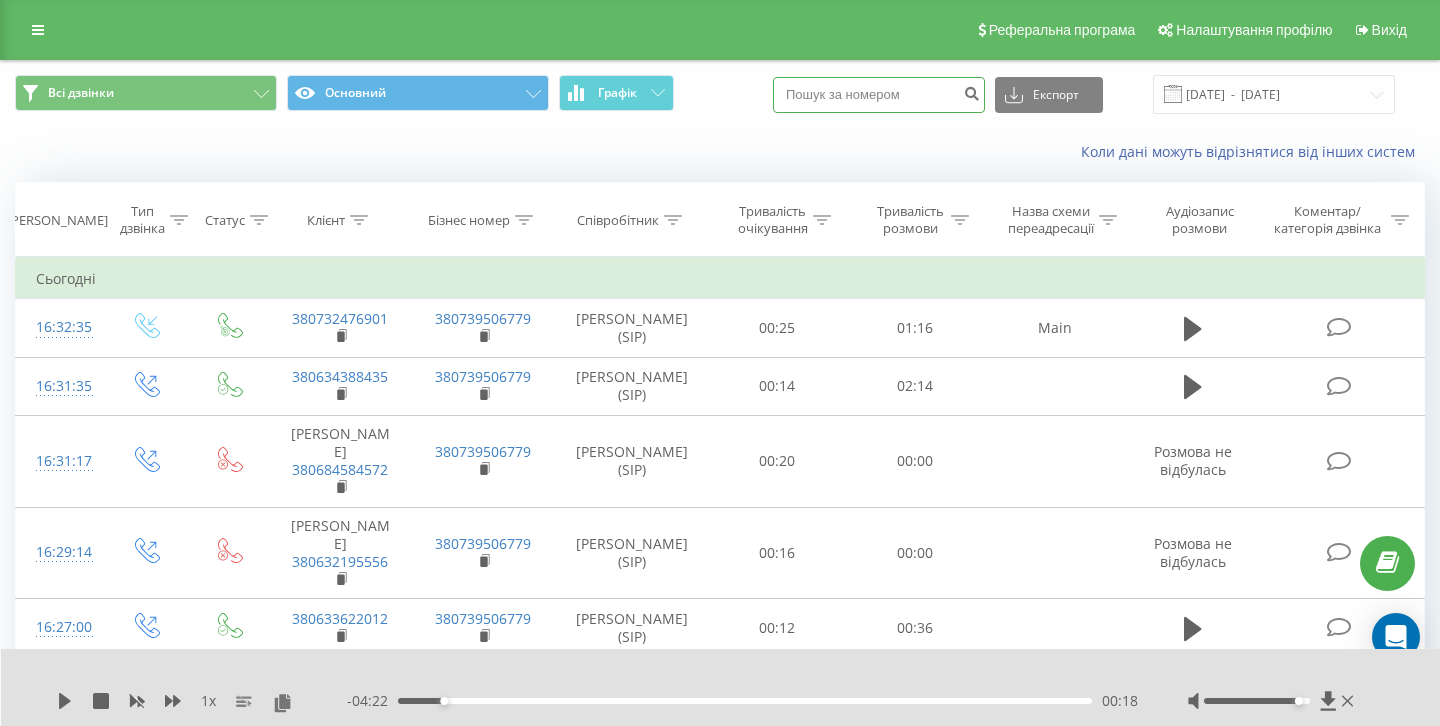 click at bounding box center (879, 95) 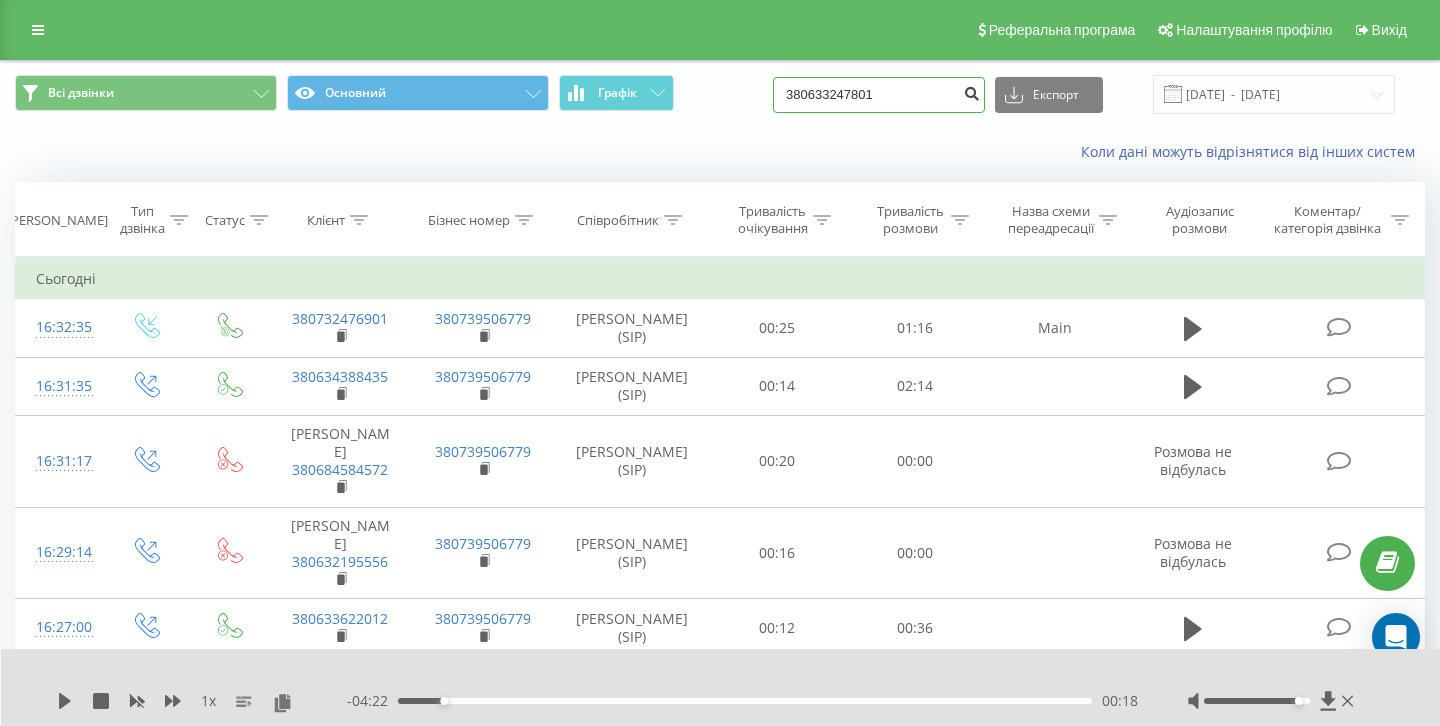 type on "380633247801" 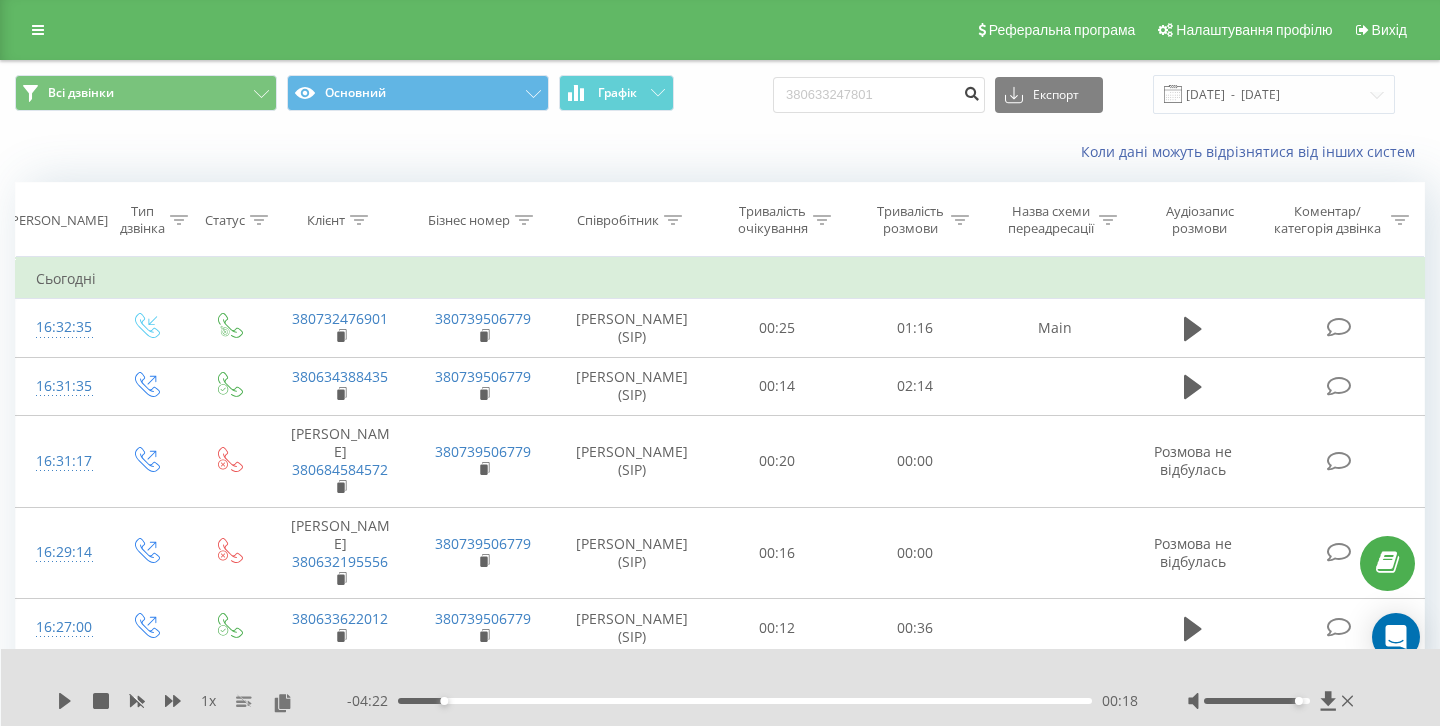 click at bounding box center [971, 91] 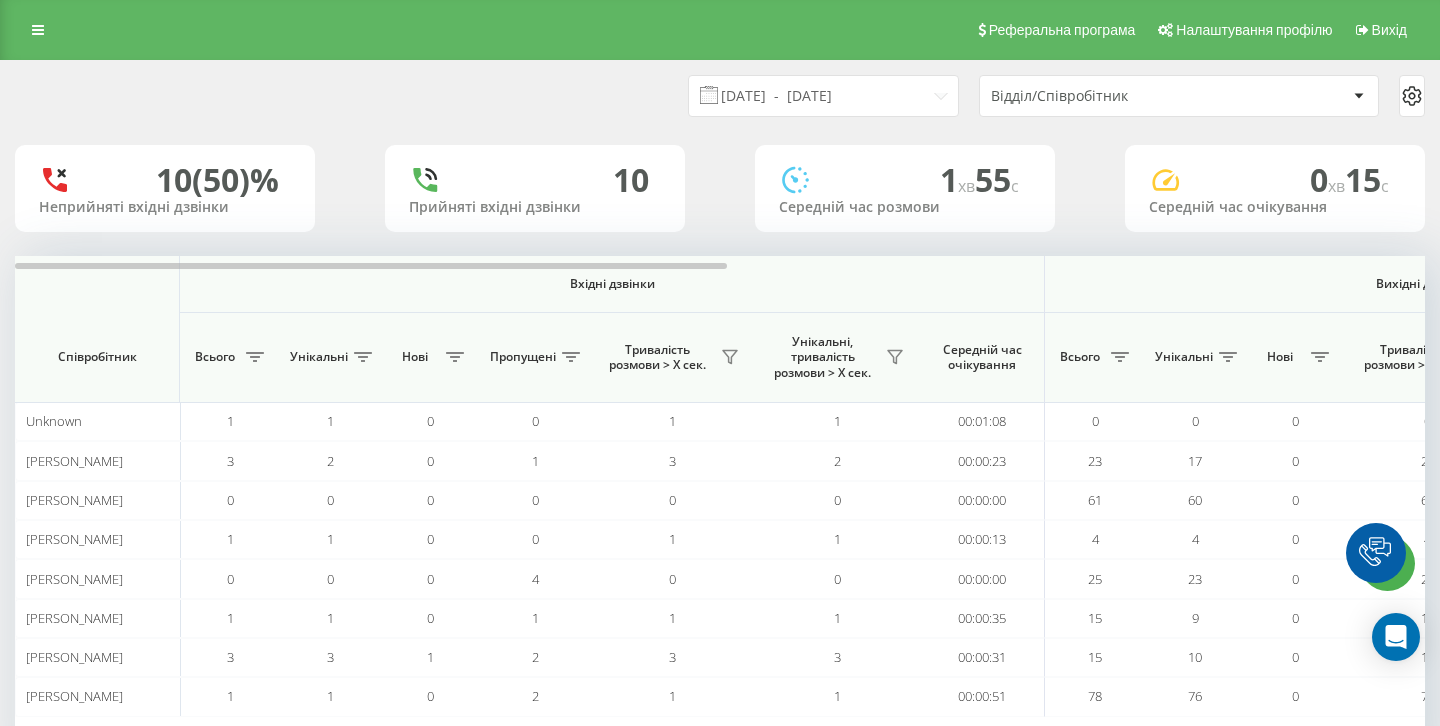 scroll, scrollTop: 0, scrollLeft: 0, axis: both 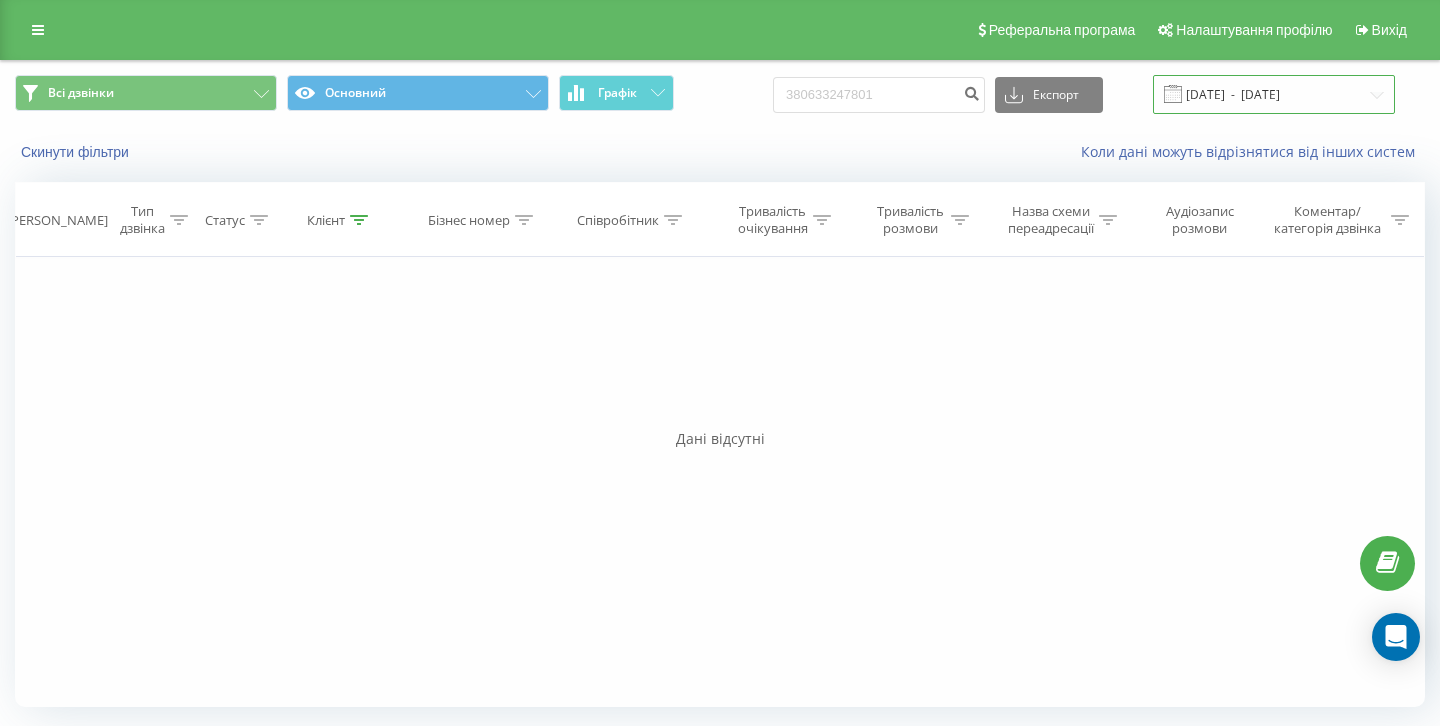 click on "14.04.2025  -  14.07.2025" at bounding box center [1274, 94] 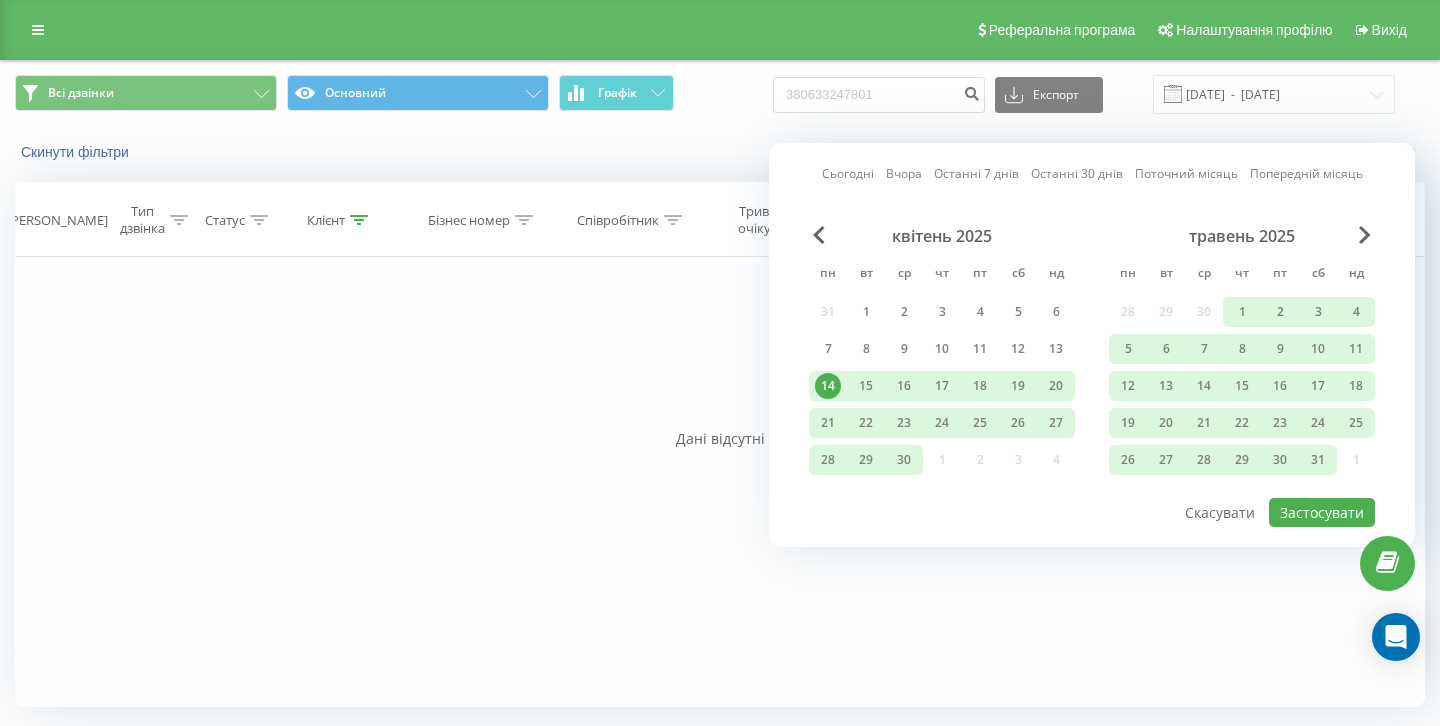 click on "Фільтрувати за умовою Дорівнює Введіть значення Скасувати OK Фільтрувати за умовою Дорівнює Введіть значення Скасувати OK Фільтрувати за умовою Містить Скасувати OK Фільтрувати за умовою Містить Скасувати OK Фільтрувати за умовою Містить Скасувати OK Фільтрувати за умовою Дорівнює Скасувати OK Фільтрувати за умовою Дорівнює Скасувати OK Фільтрувати за умовою Містить Скасувати OK Фільтрувати за умовою Дорівнює Введіть значення Скасувати OK" at bounding box center (720, 482) 